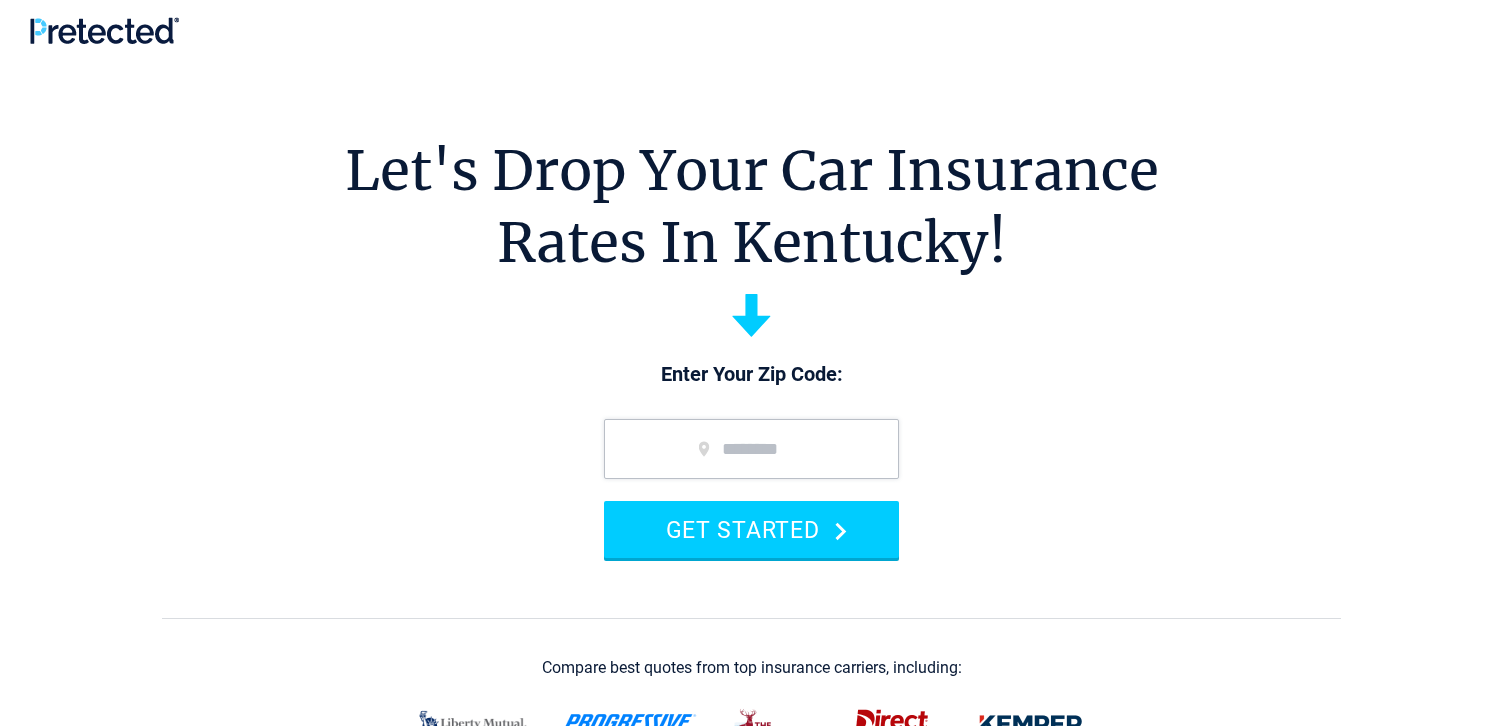scroll, scrollTop: 0, scrollLeft: 0, axis: both 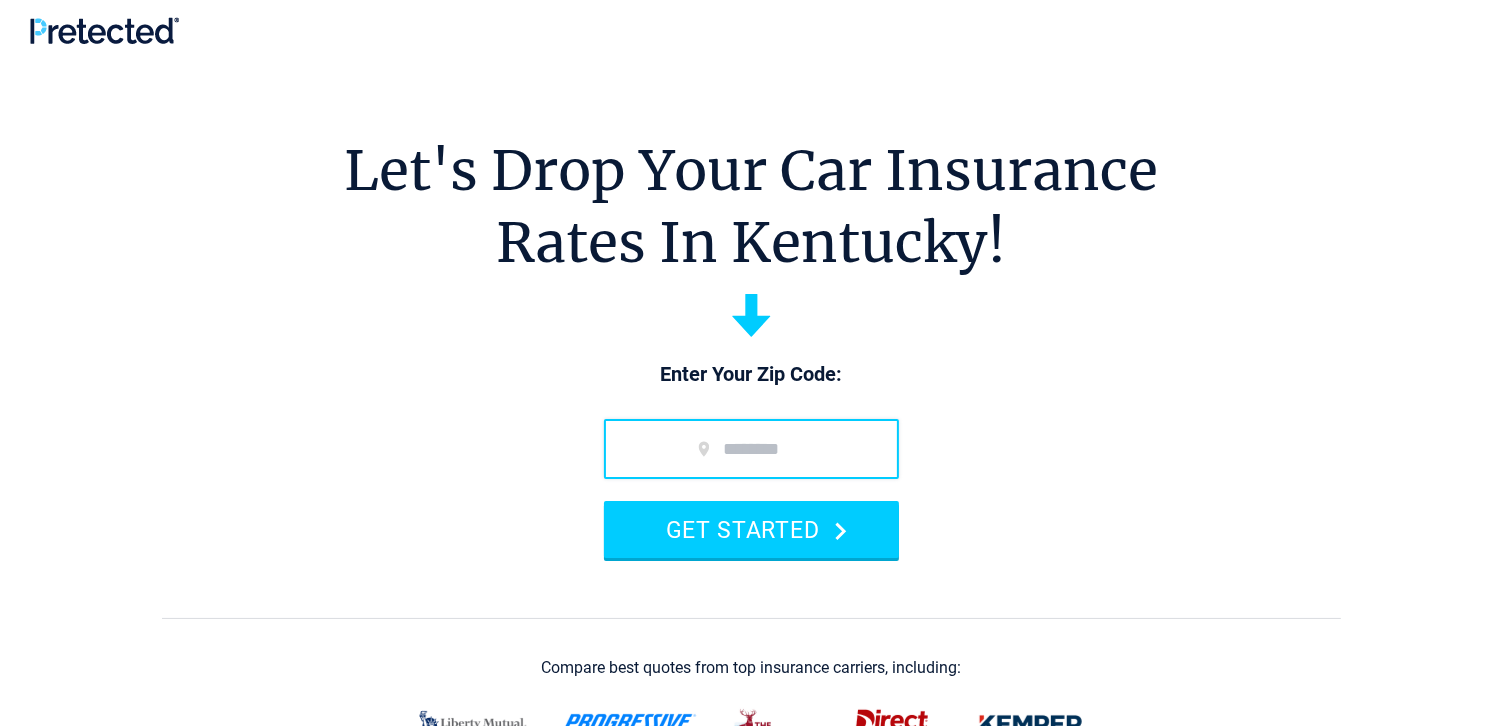 click at bounding box center [751, 449] 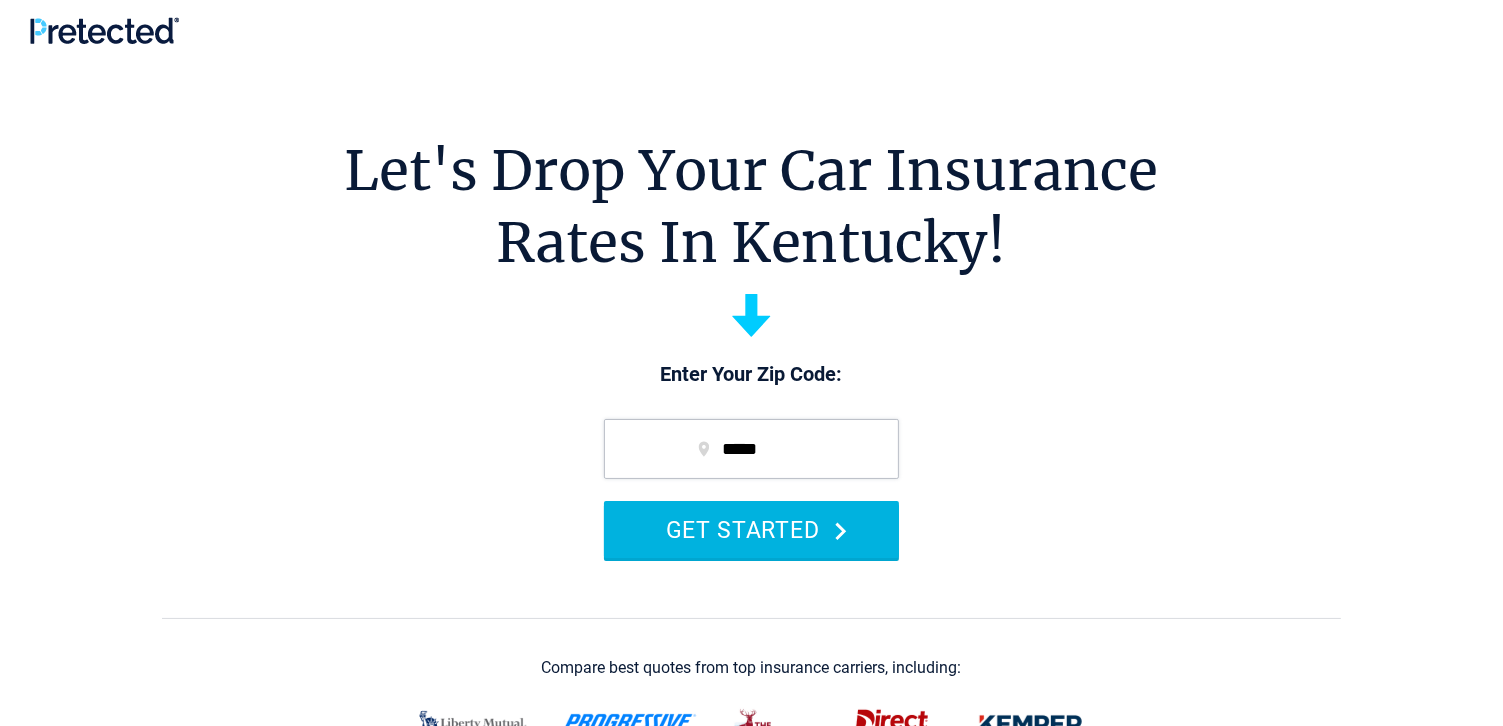 type on "*****" 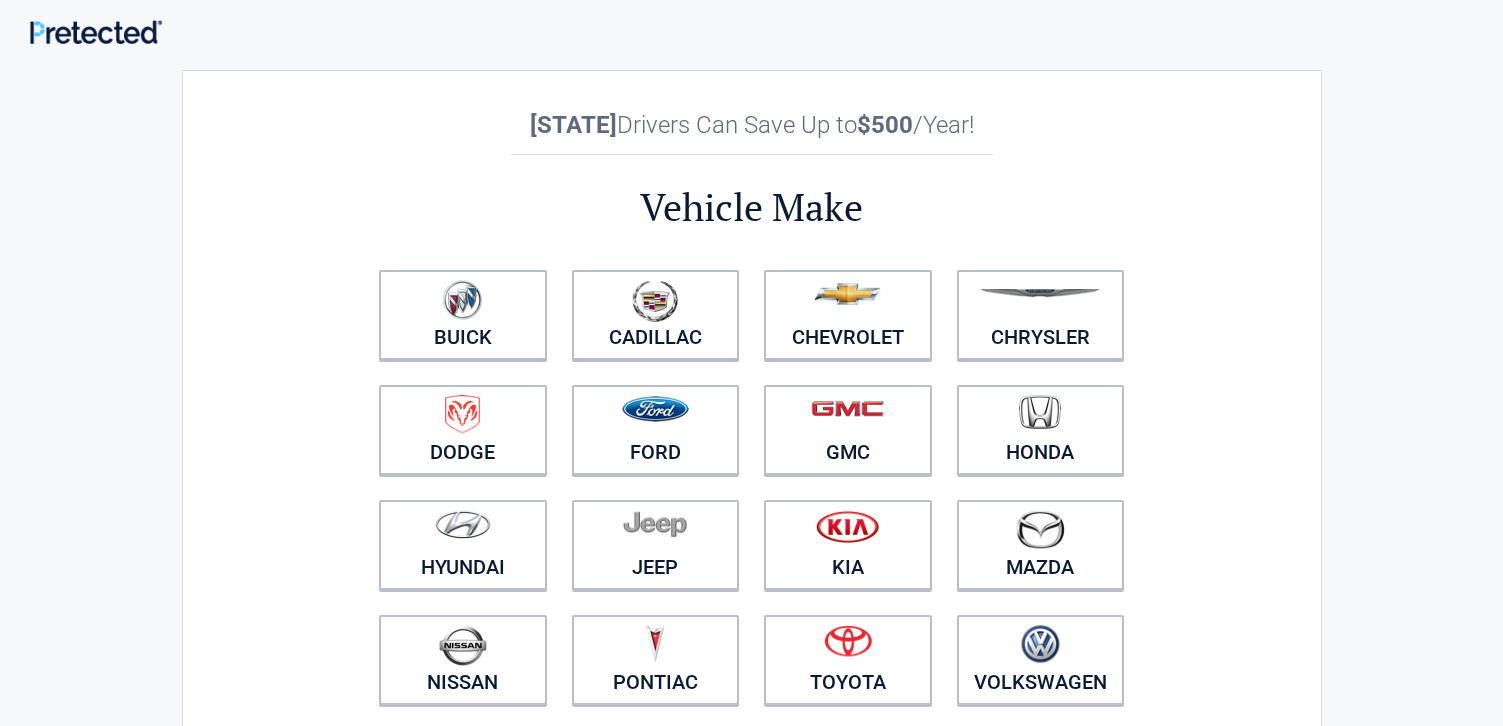 scroll, scrollTop: 0, scrollLeft: 0, axis: both 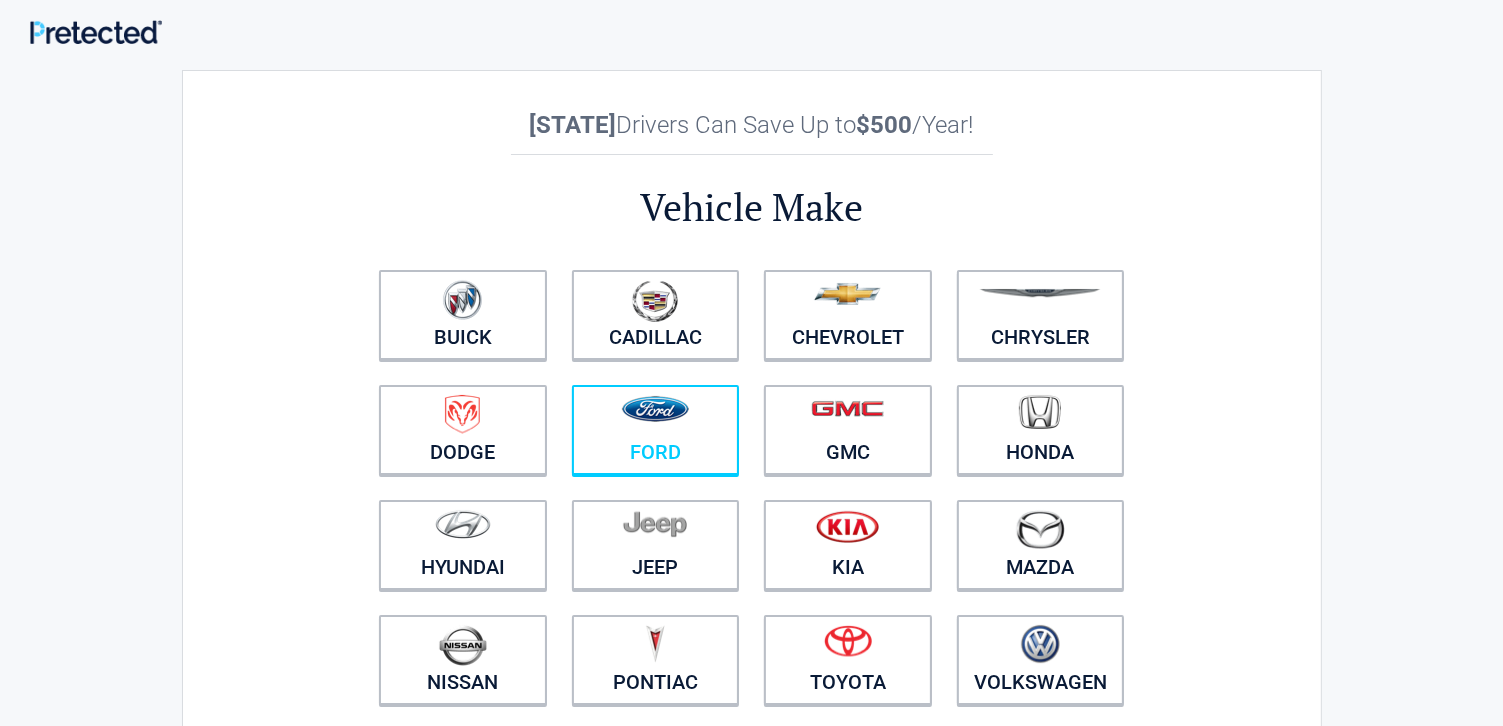 click at bounding box center [655, 409] 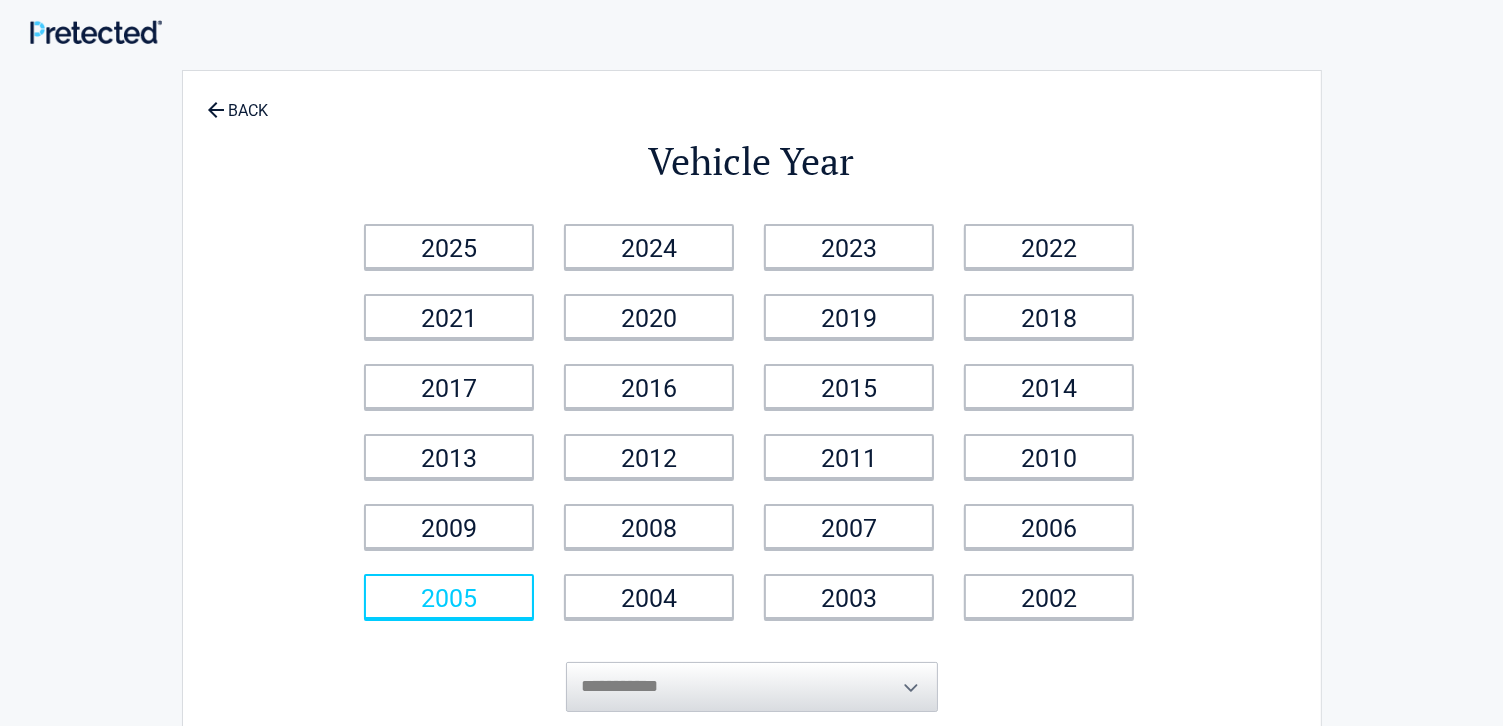 click on "2005" at bounding box center [449, 596] 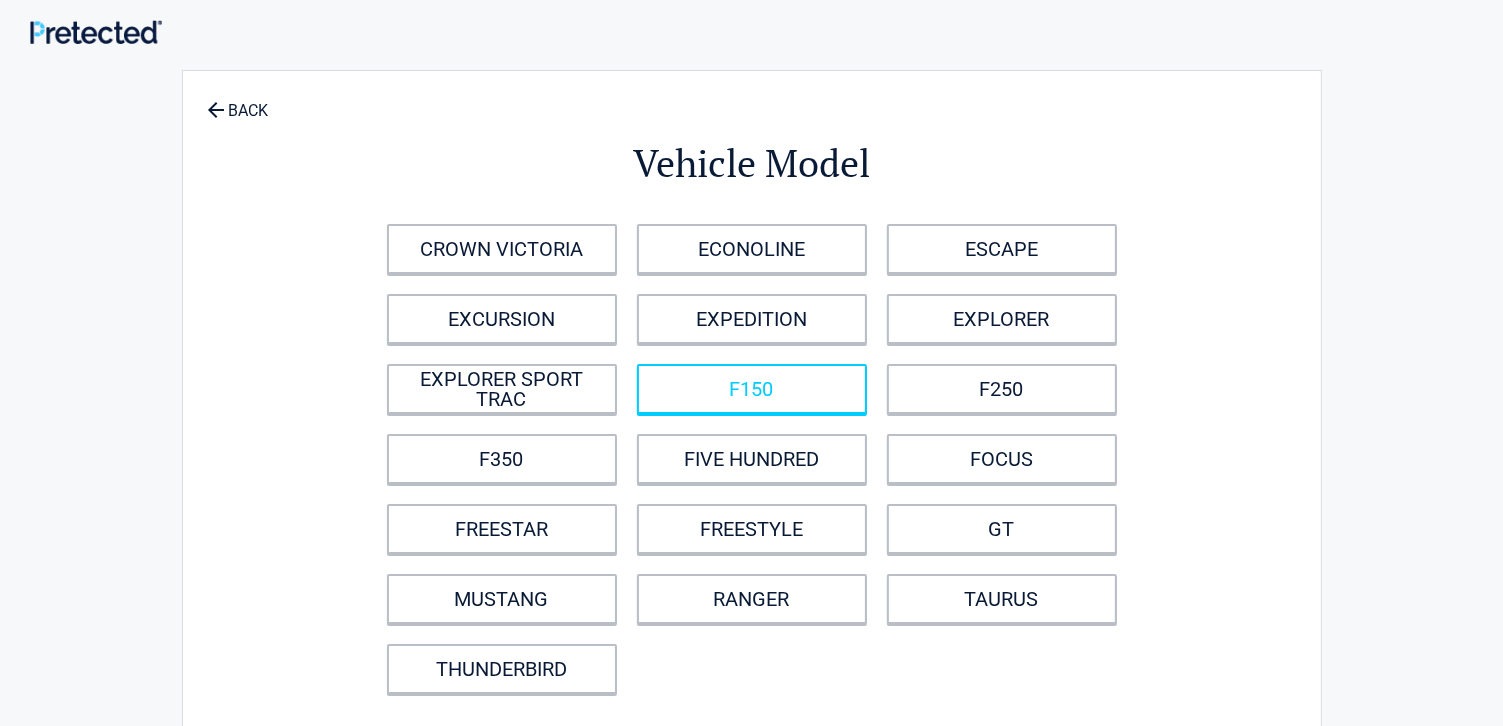 click on "F150" at bounding box center [752, 389] 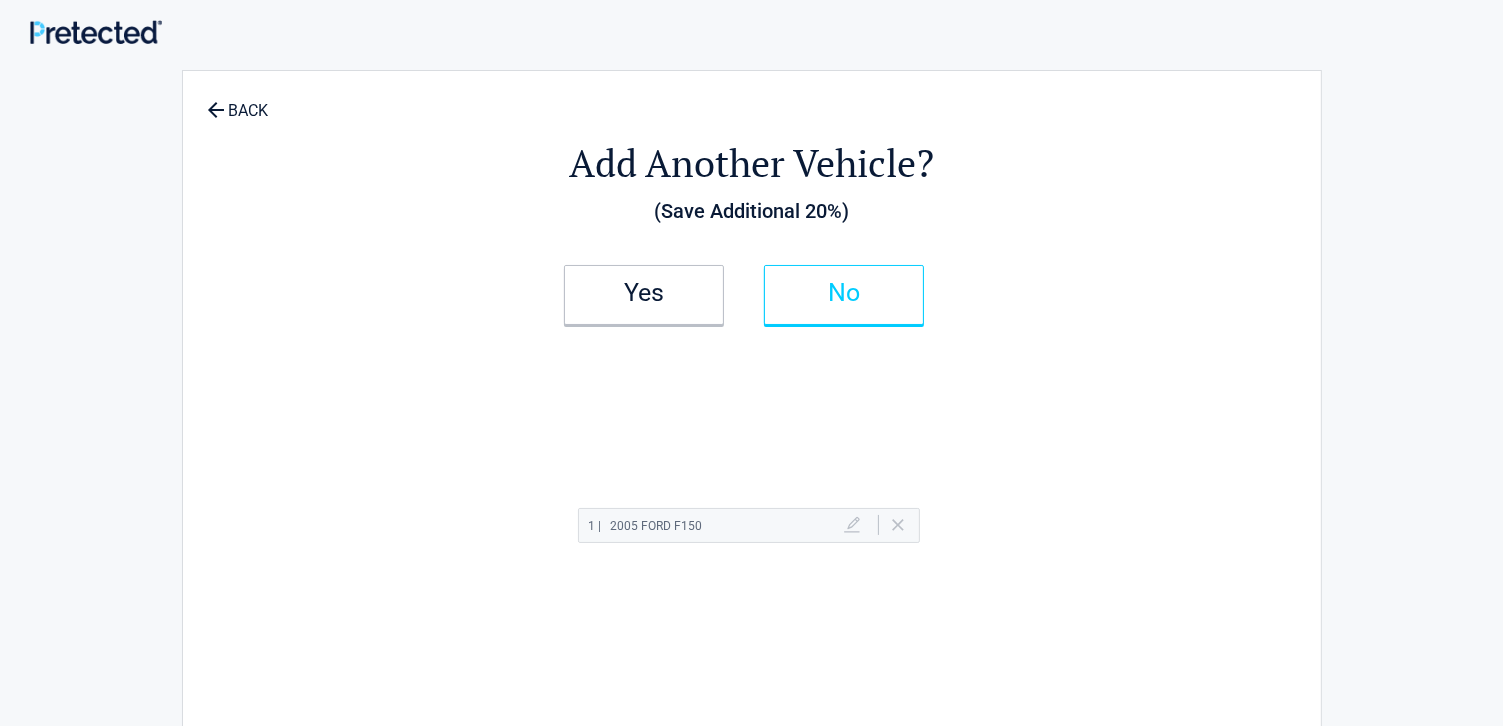 click on "No" at bounding box center [844, 293] 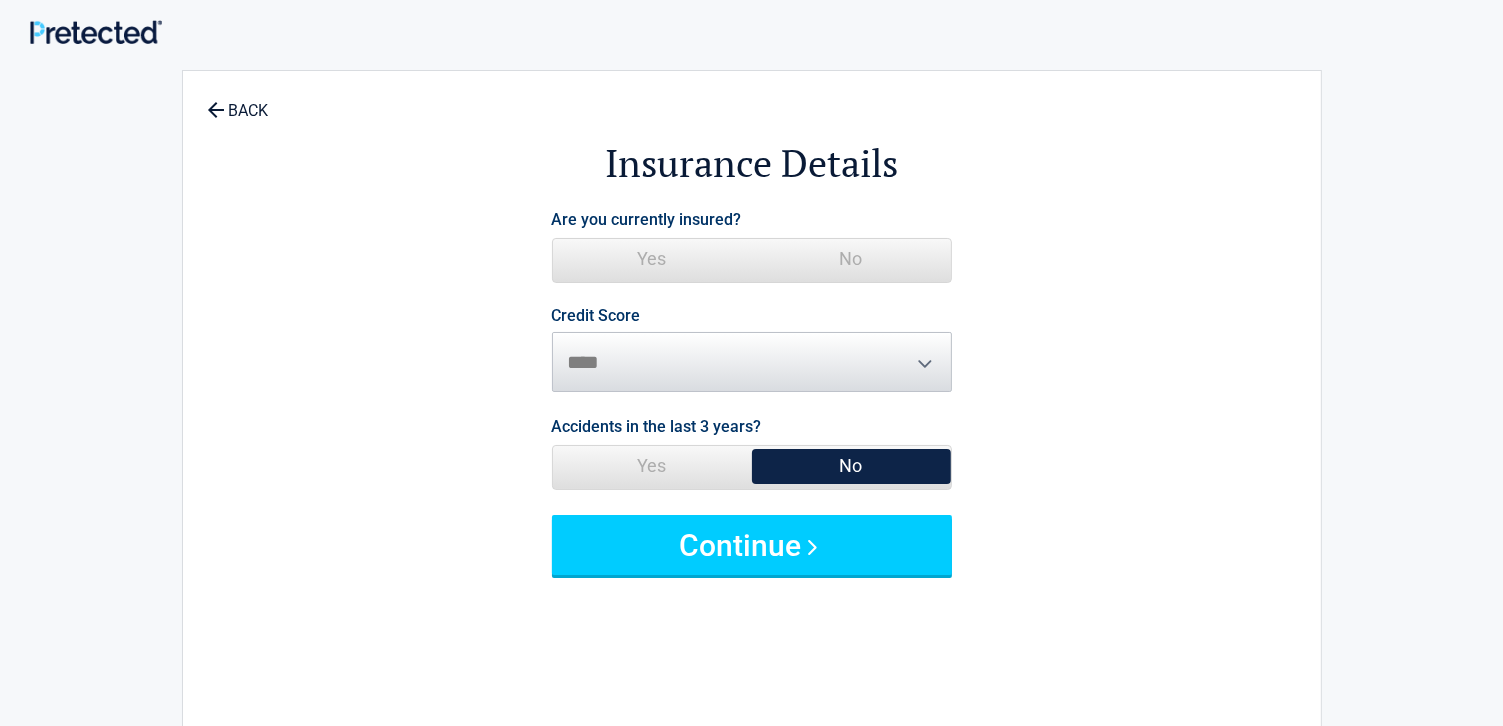 click on "No" at bounding box center (851, 259) 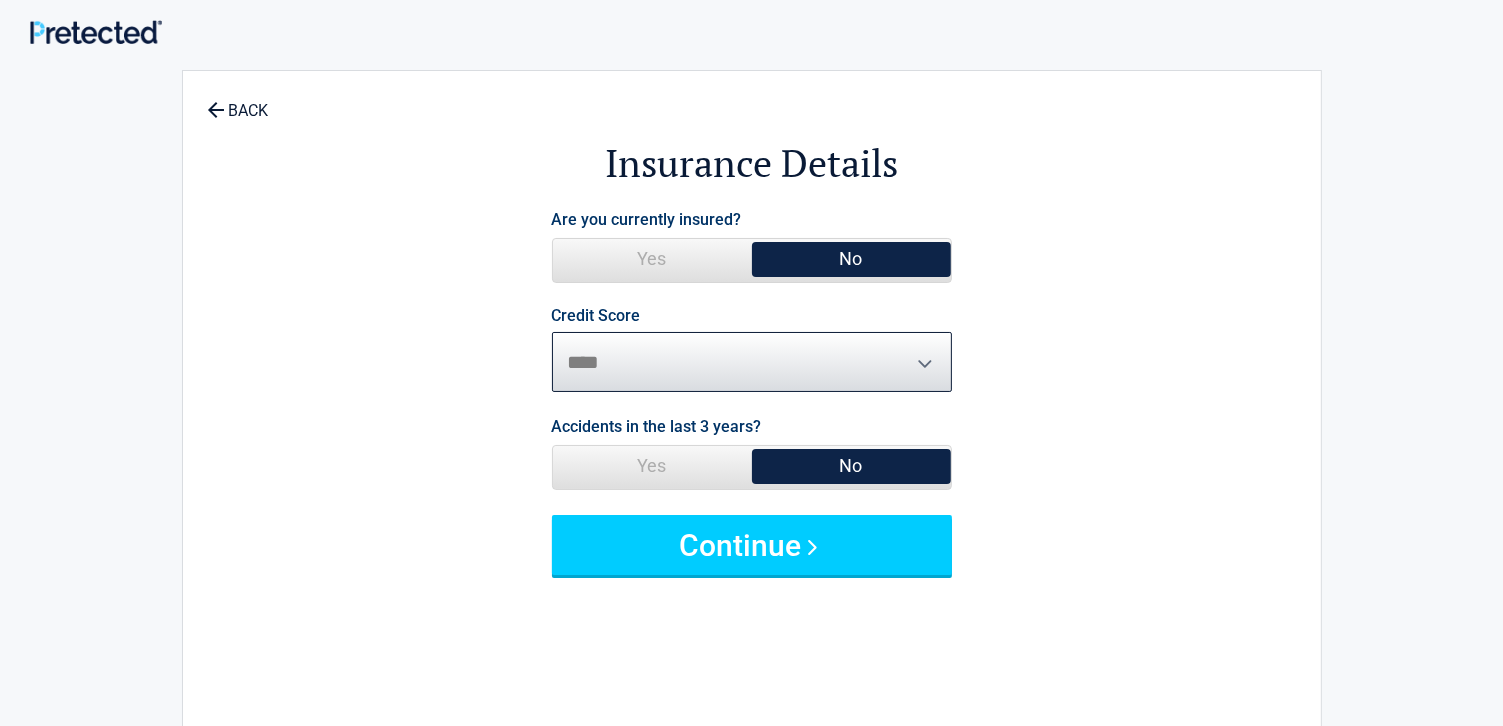 click on "*********
****
*******
****" at bounding box center (752, 362) 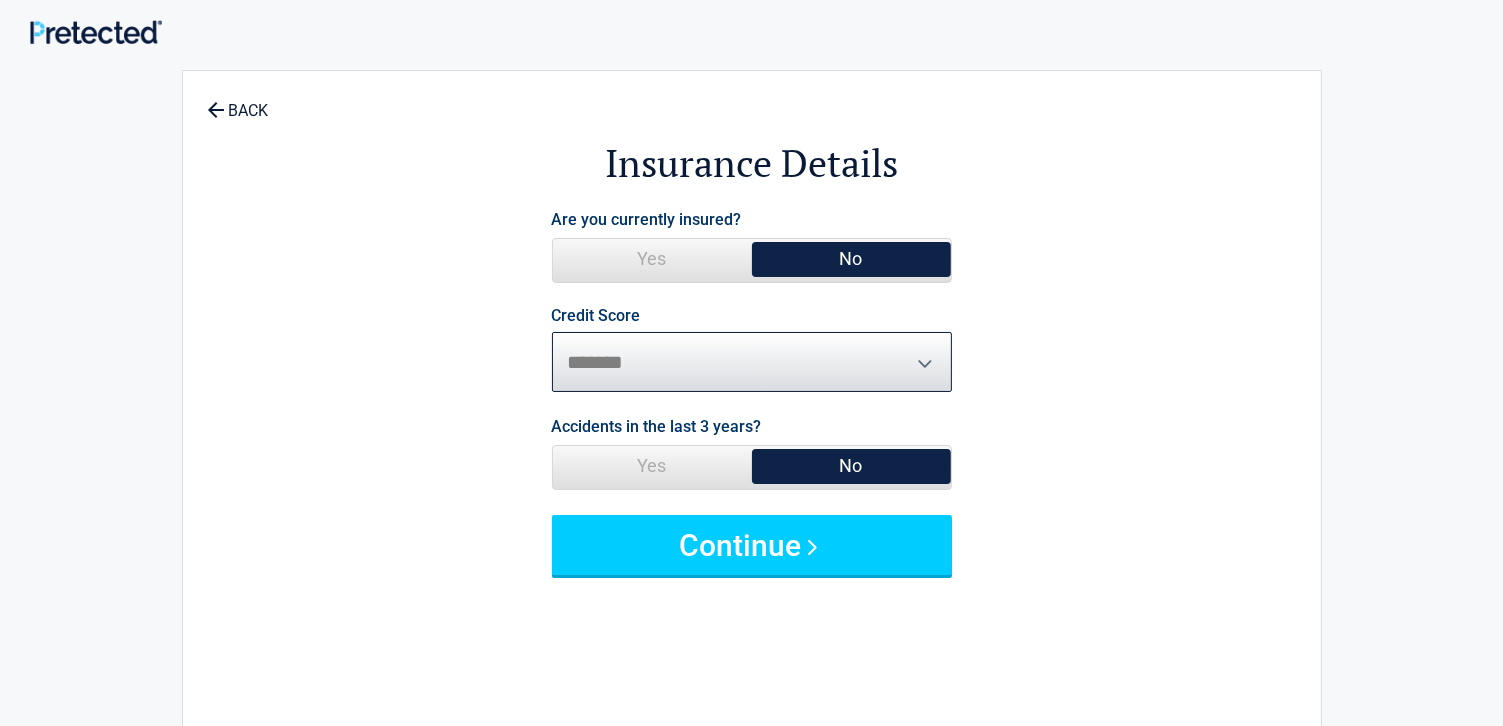 click on "*********
****
*******
****" at bounding box center [752, 362] 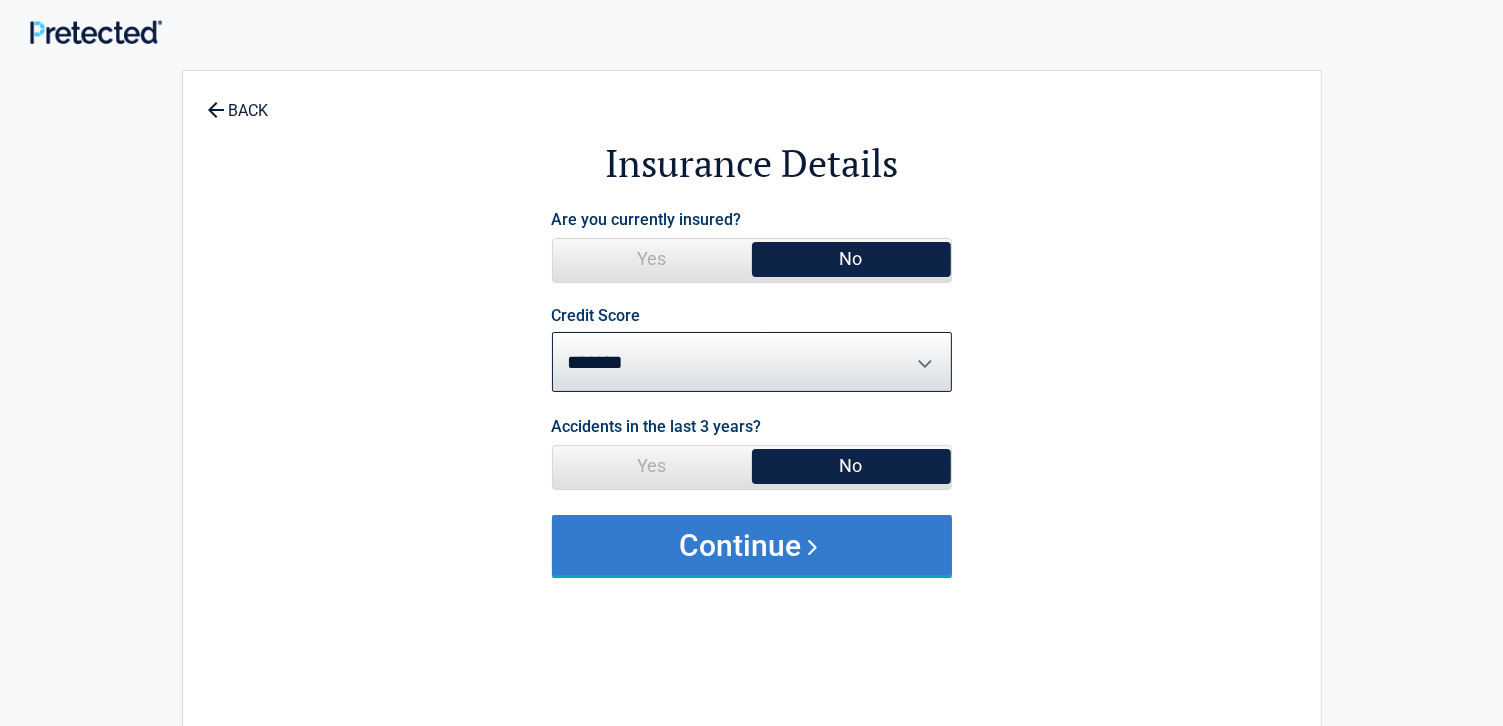 drag, startPoint x: 780, startPoint y: 545, endPoint x: 708, endPoint y: 555, distance: 72.691124 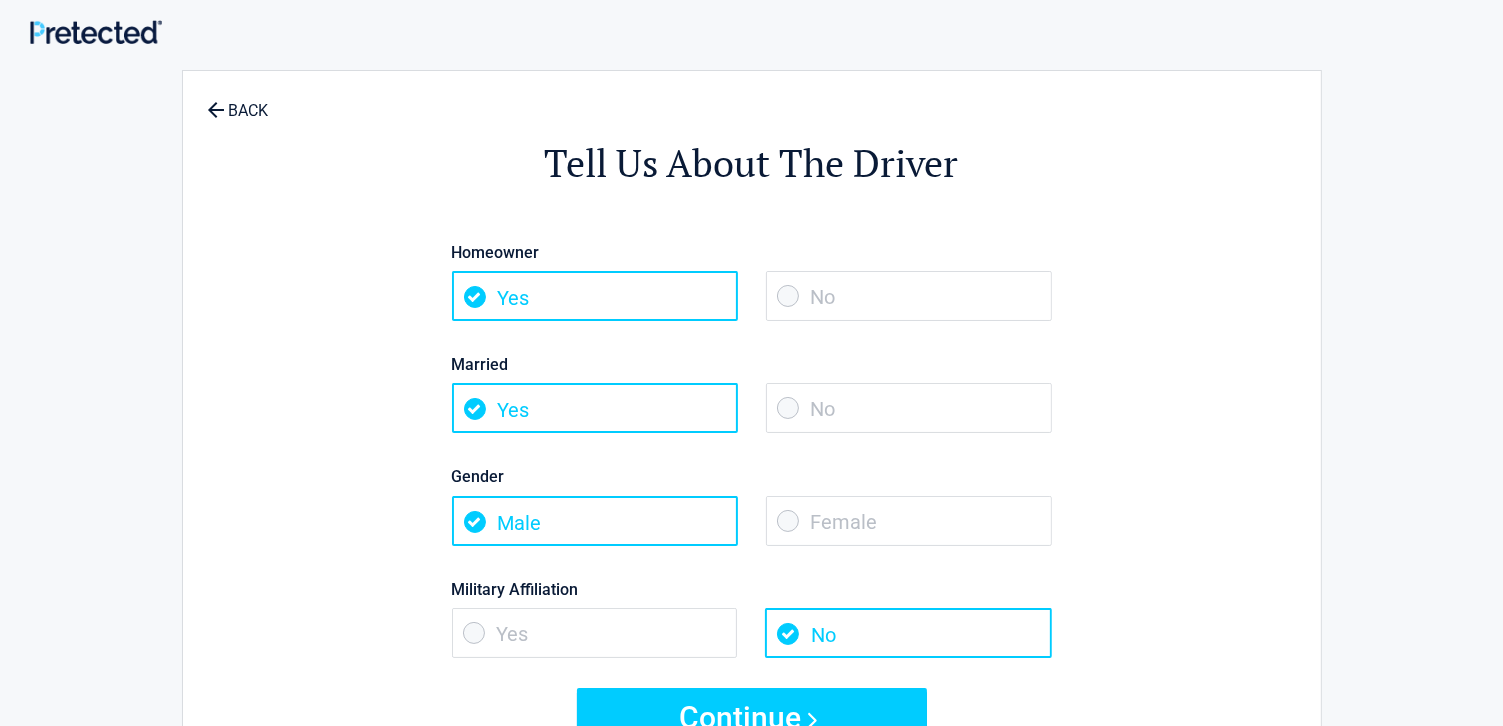click on "No" at bounding box center [909, 296] 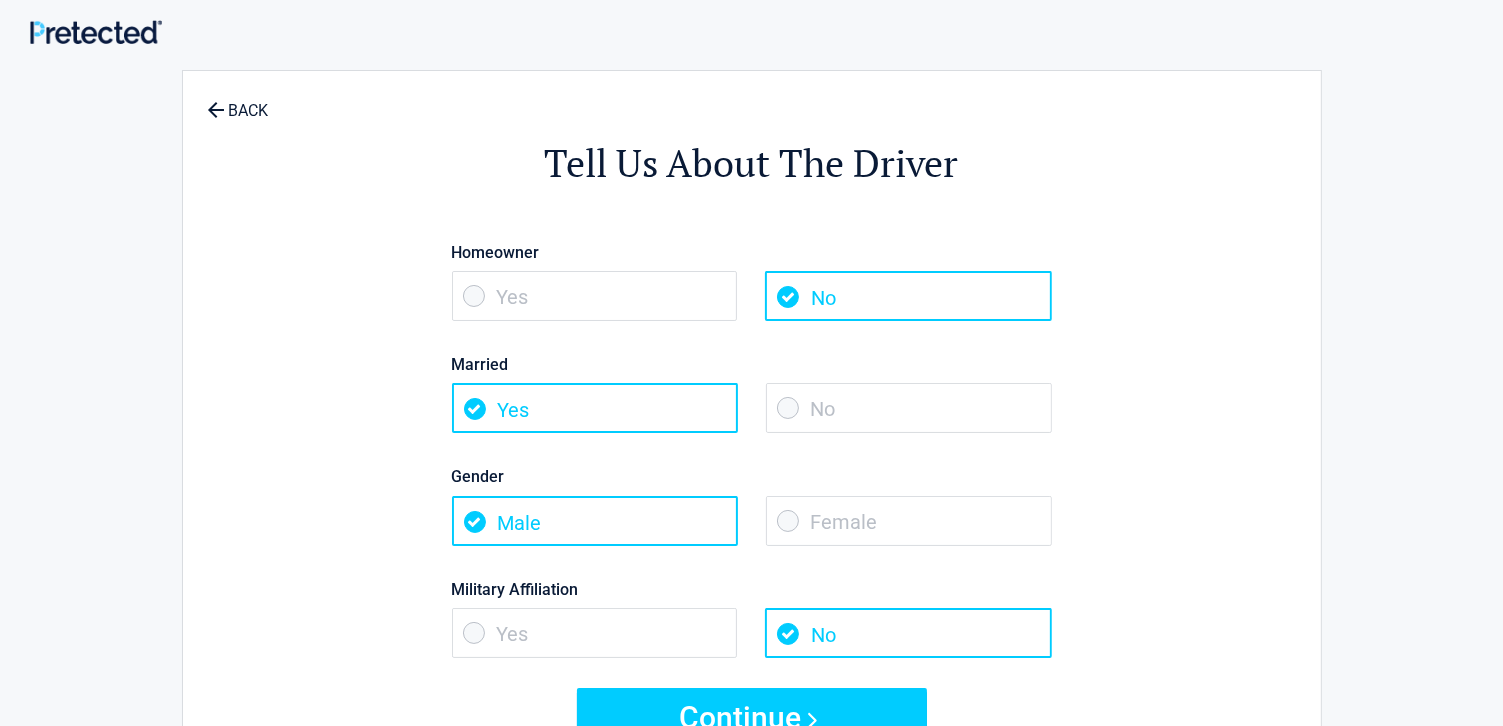 click on "No" at bounding box center [909, 408] 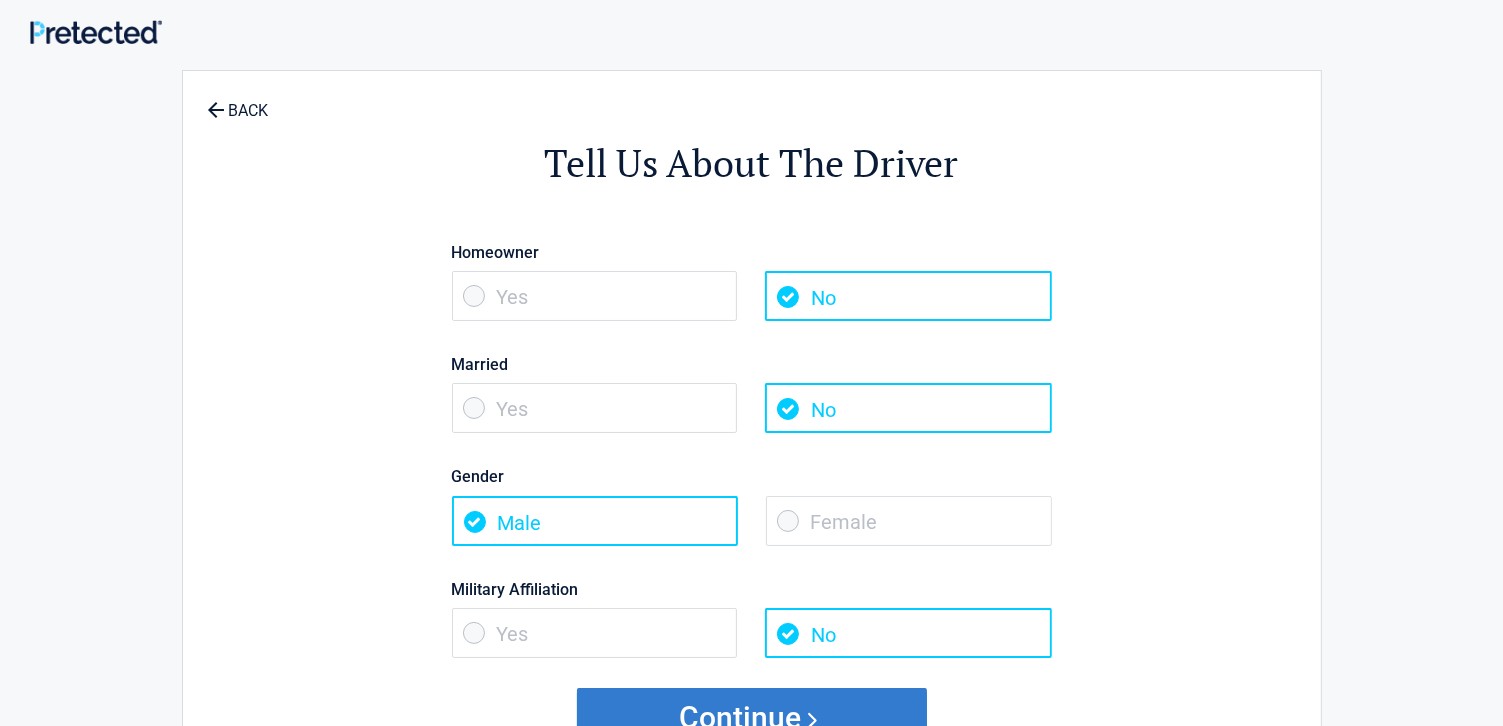 click on "Continue" at bounding box center [752, 718] 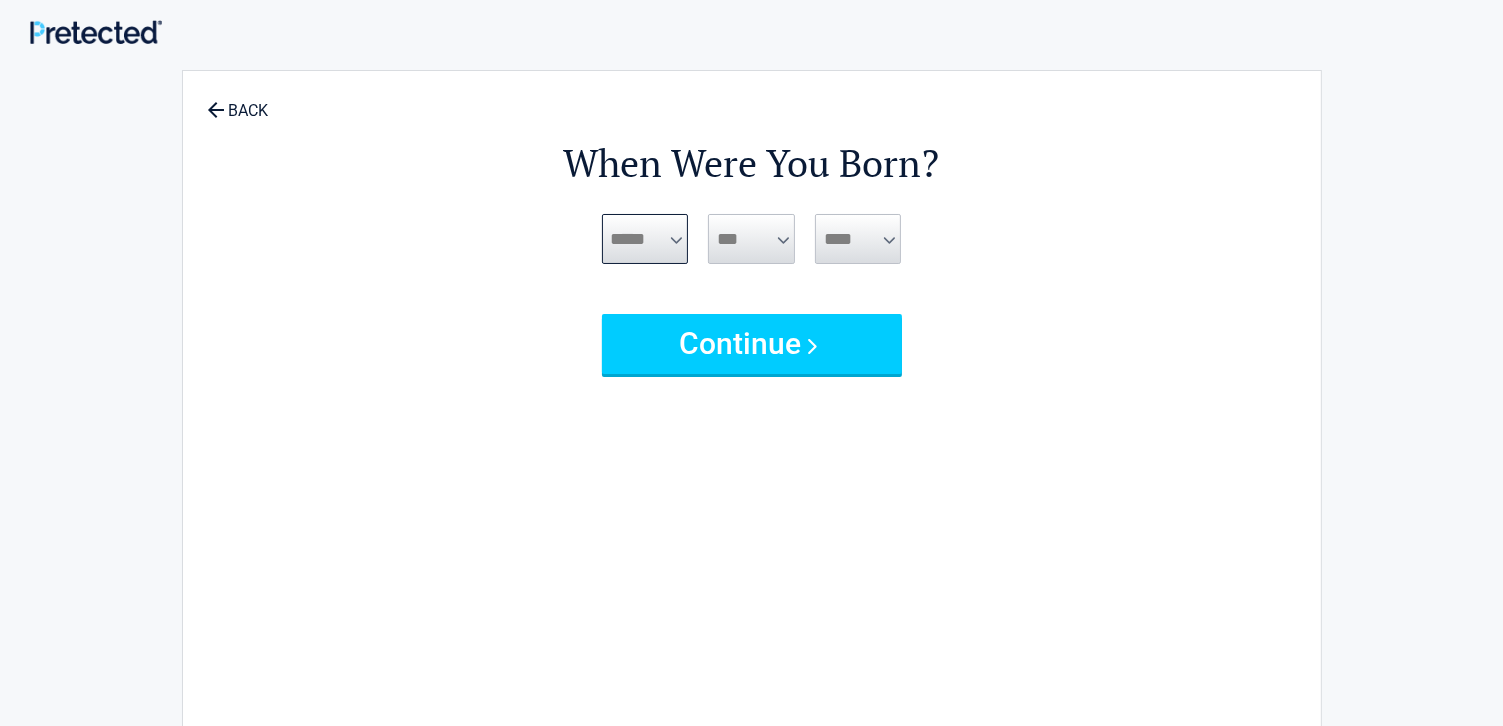 click on "*****
***
***
***
***
***
***
***
***
***
***
***
***" at bounding box center [645, 239] 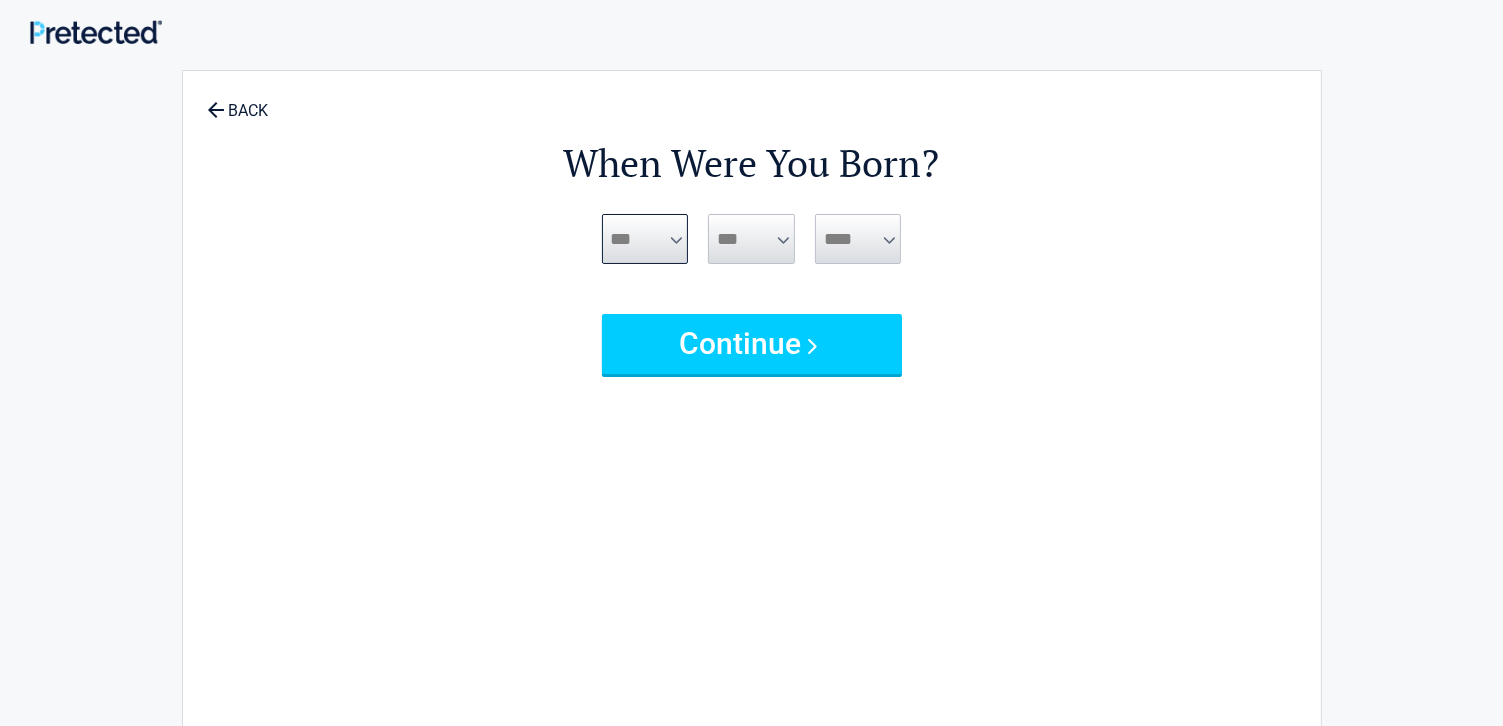 click on "*****
***
***
***
***
***
***
***
***
***
***
***
***" at bounding box center (645, 239) 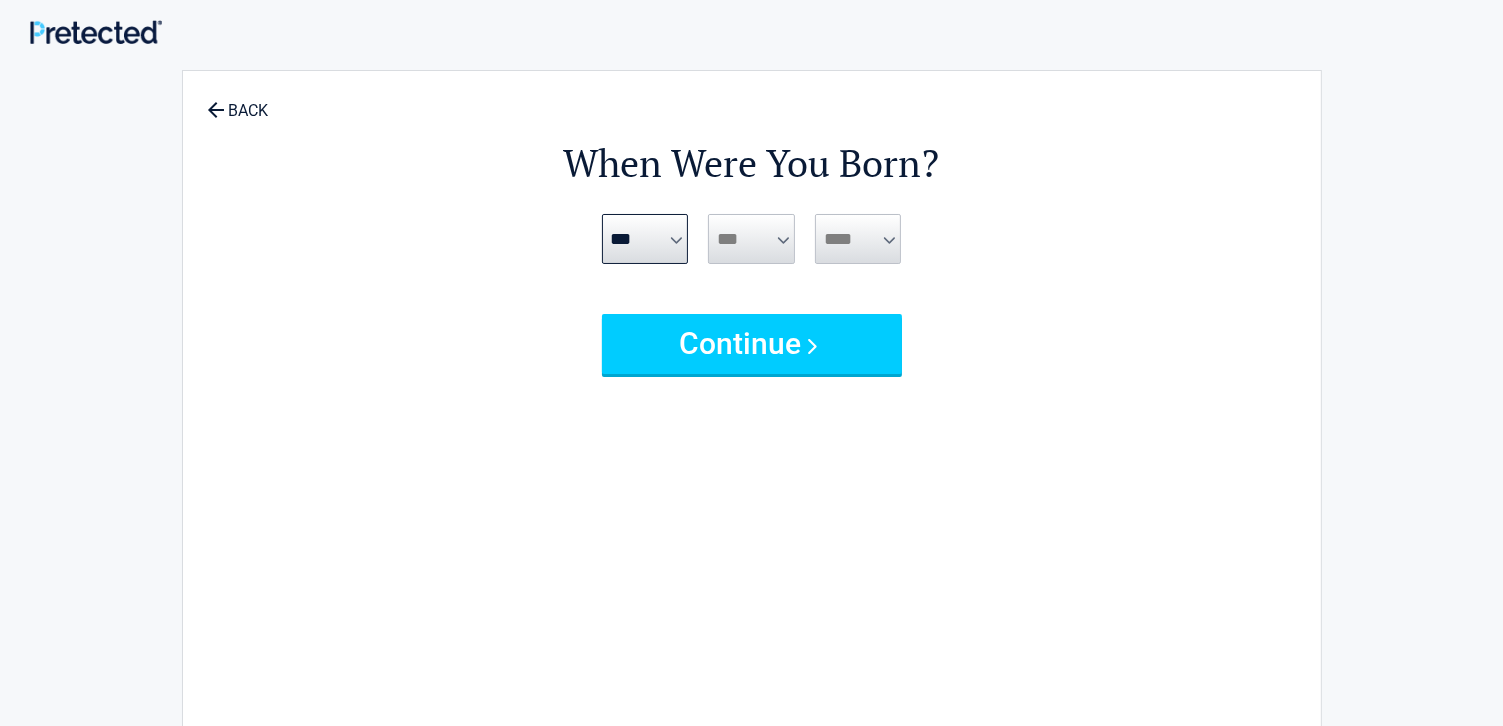 click on "*** * * * * * * * * * ** ** ** ** ** ** ** ** ** ** ** ** ** ** ** ** ** ** ** ** ** **" at bounding box center (751, 239) 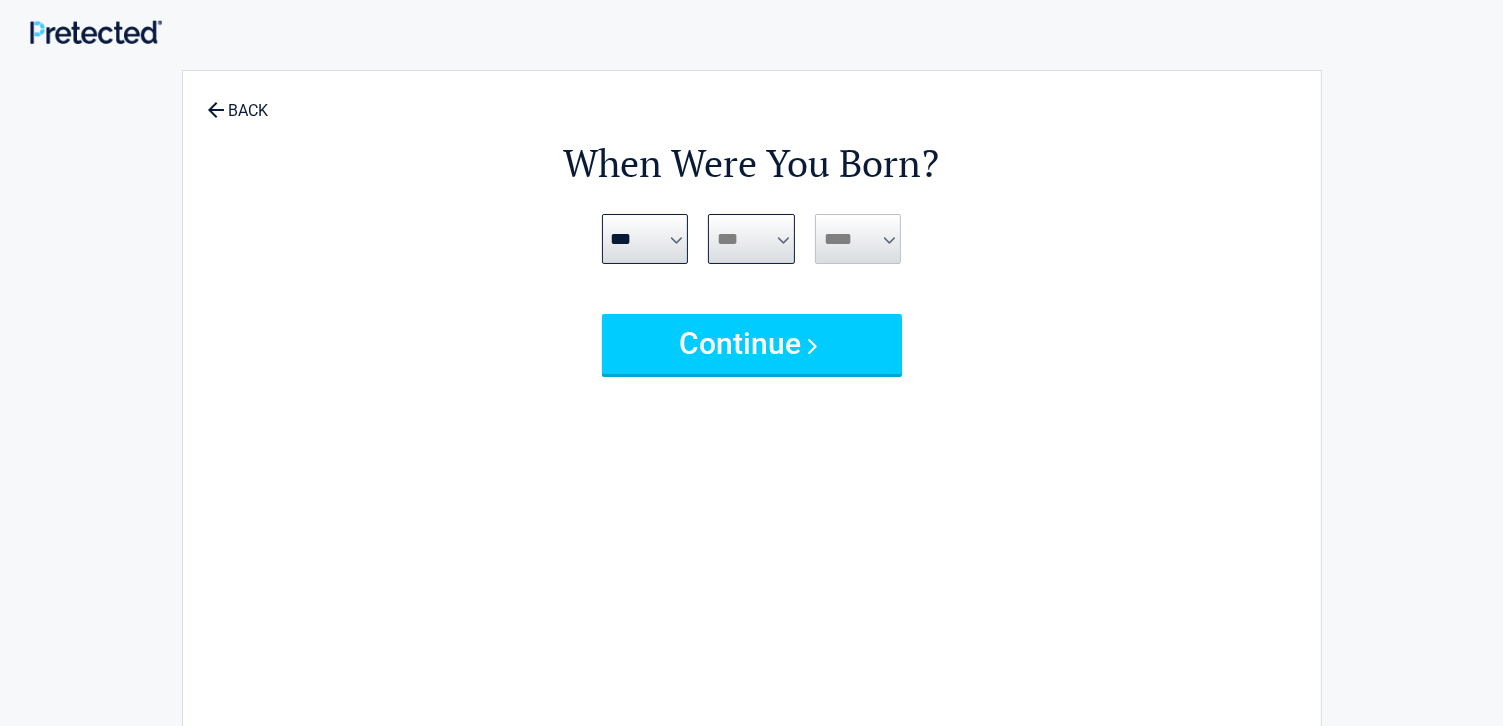 click on "*** * * * * * * * * * ** ** ** ** ** ** ** ** ** ** ** ** ** ** ** ** ** ** ** ** ** **" at bounding box center [751, 239] 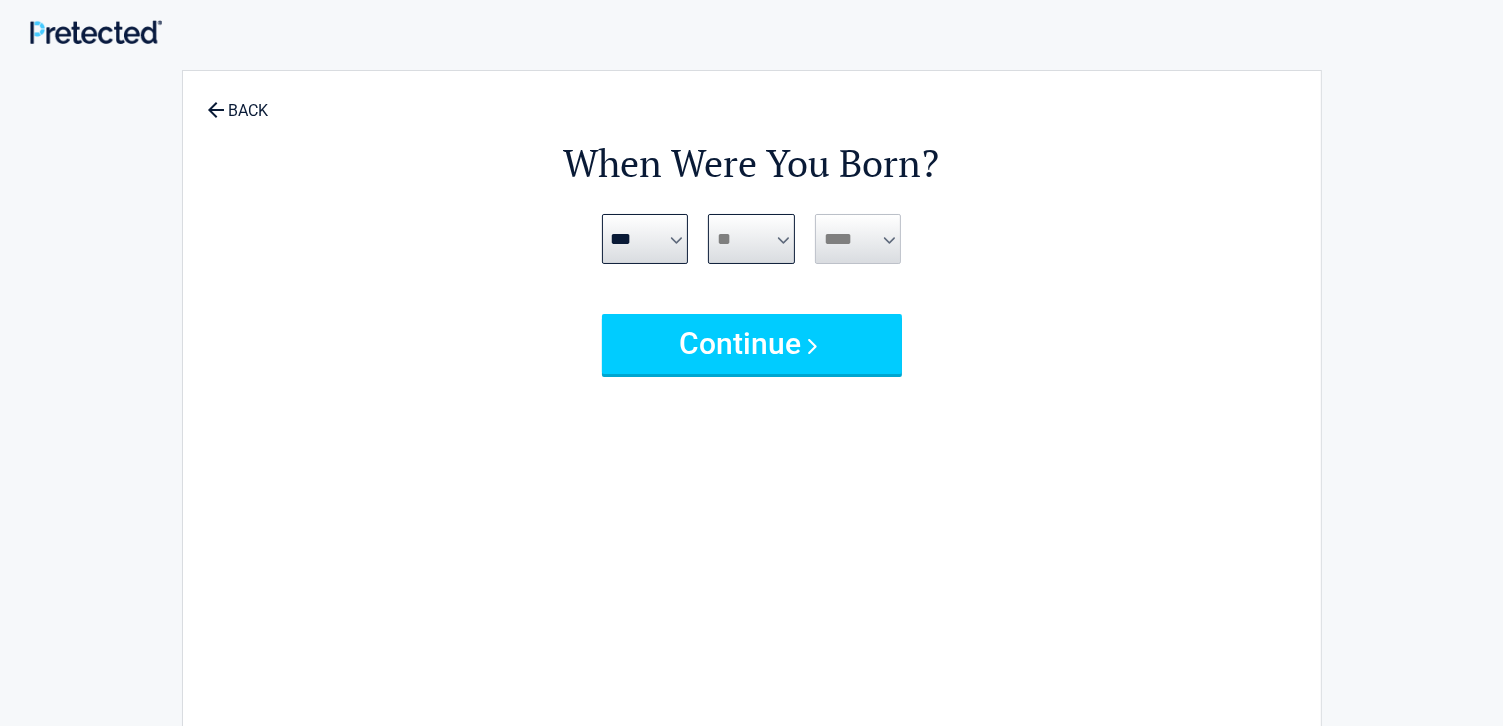 click on "*** * * * * * * * * * ** ** ** ** ** ** ** ** ** ** ** ** ** ** ** ** ** ** ** ** ** **" at bounding box center [751, 239] 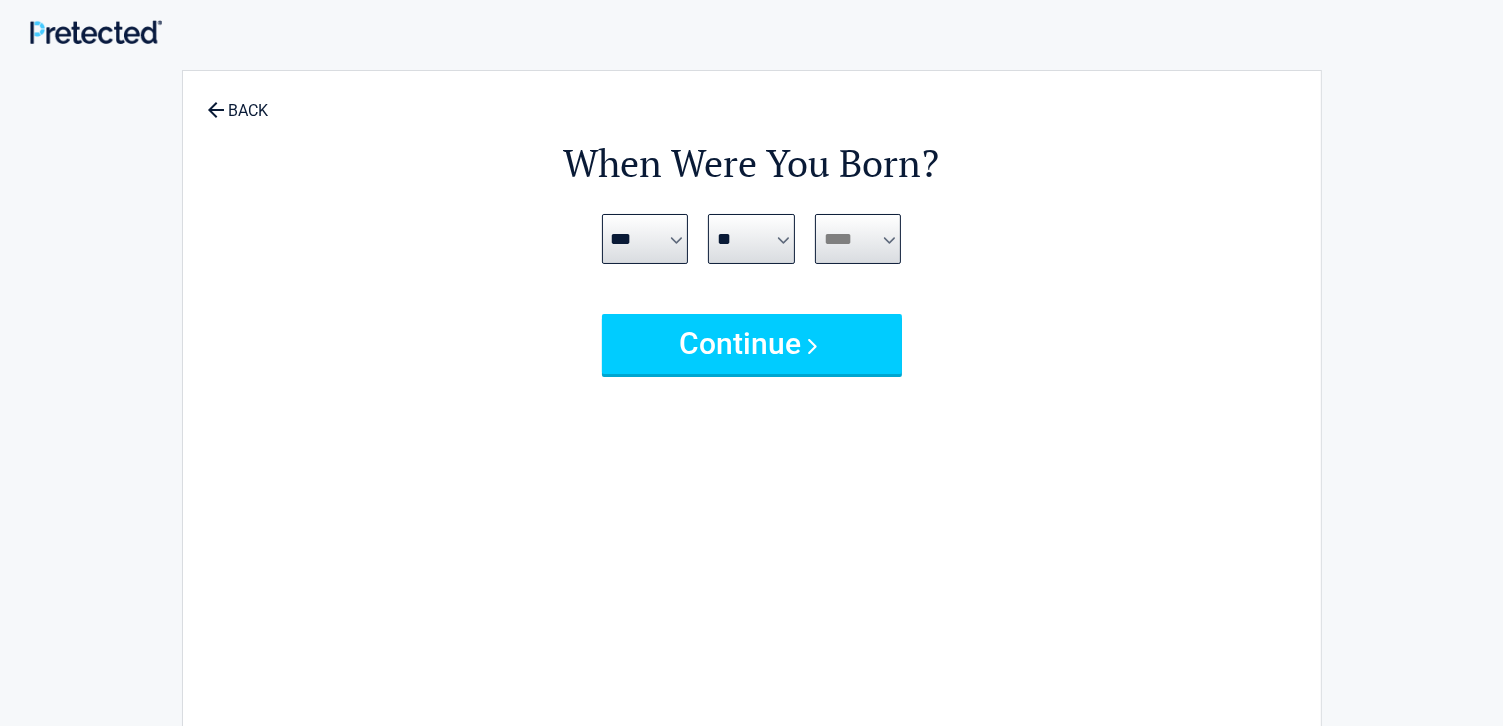 click on "****
****
****
****
****
****
****
****
****
****
****
****
****
****
****
****
****
****
****
****
****
****
****
****
****
****
****
****
****
****
****
****
****
****
****
****
****
****
****
****
****
****
****
****
****
****
****
****
****
****
****
****
****
****
****
****
****
****
****
****
****
****
****
****" at bounding box center (858, 239) 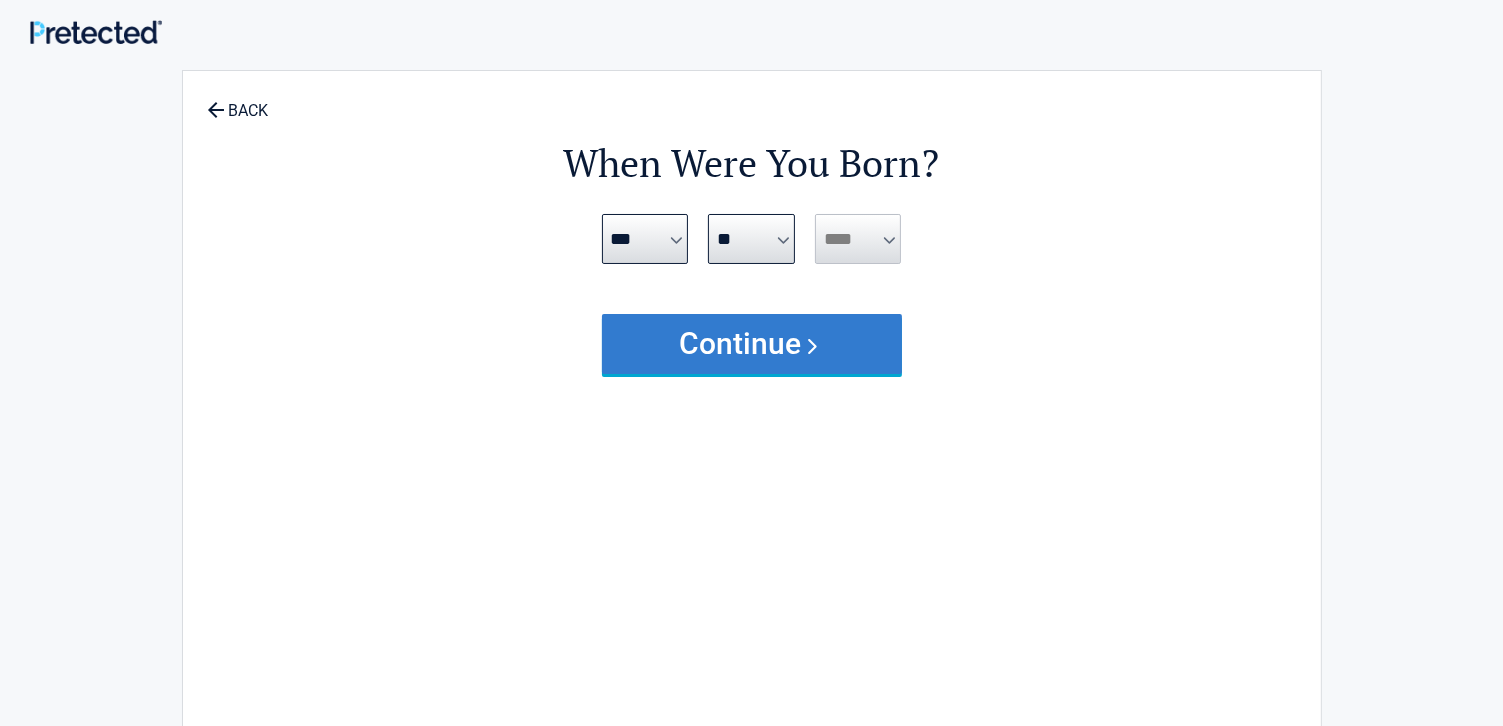 click on "Continue" at bounding box center [752, 344] 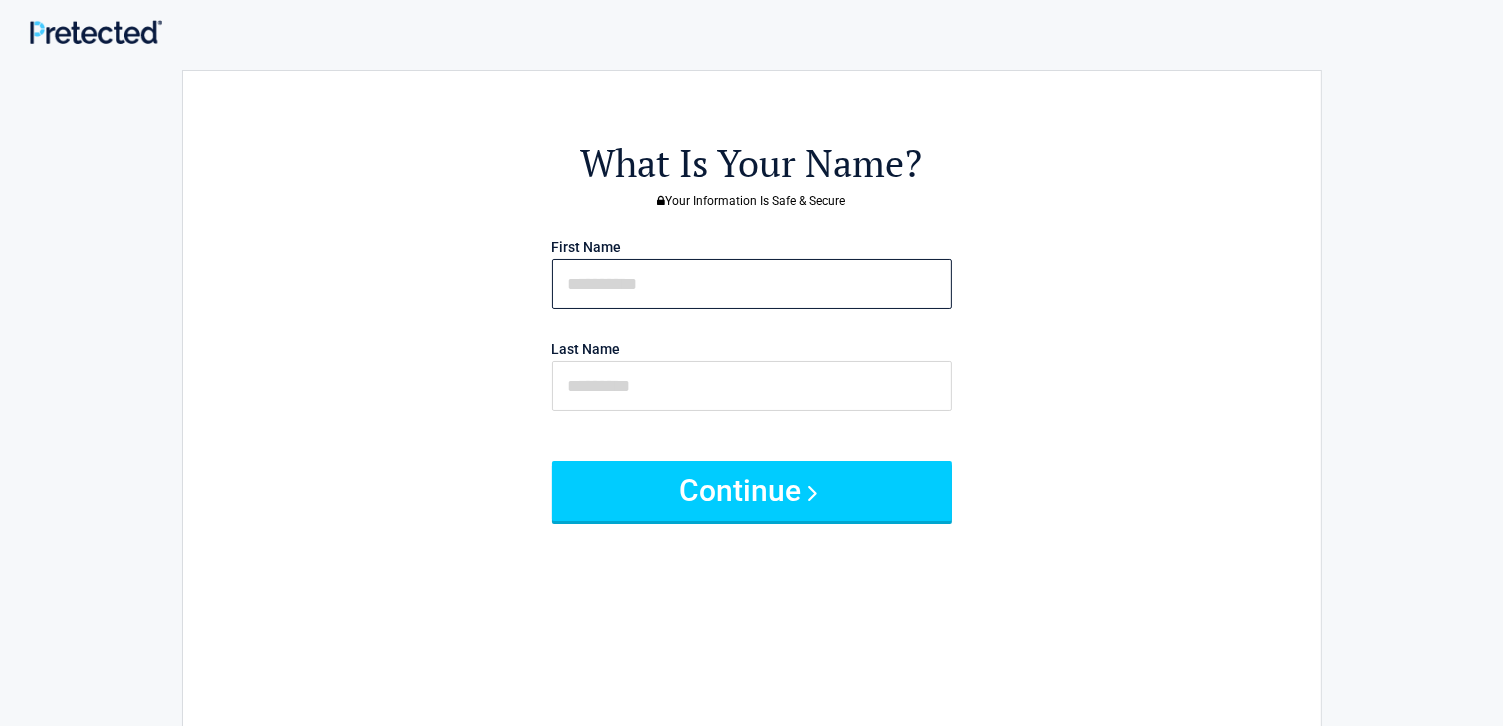 click at bounding box center (752, 284) 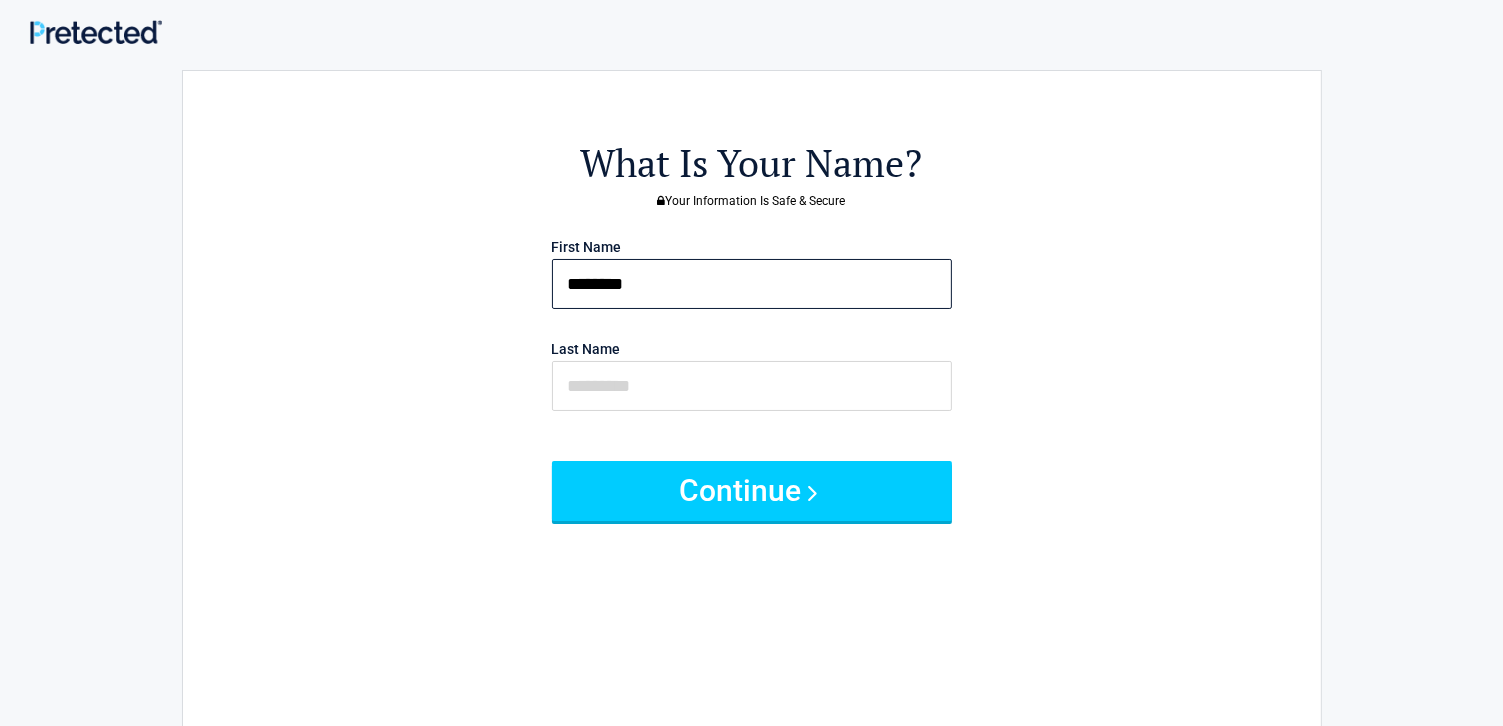 type on "*******" 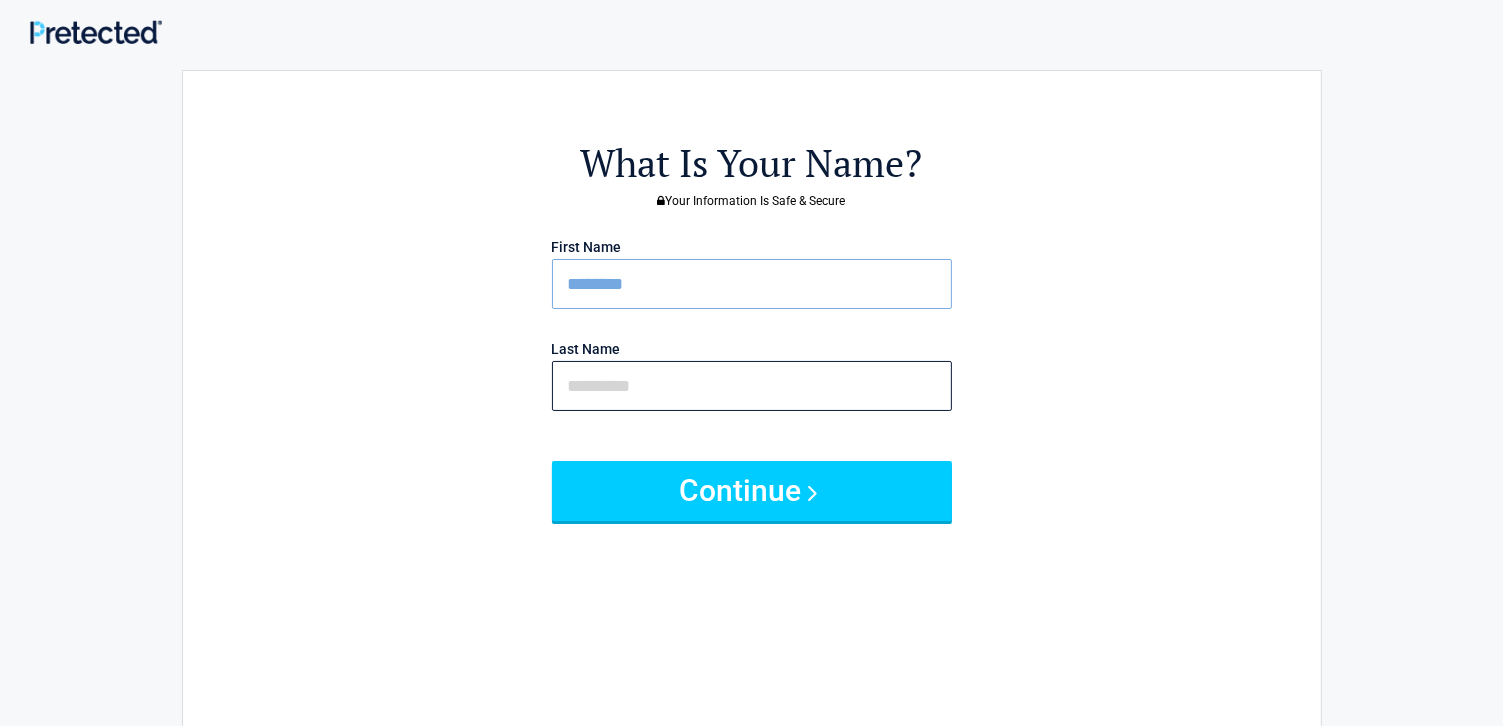 click at bounding box center [752, 386] 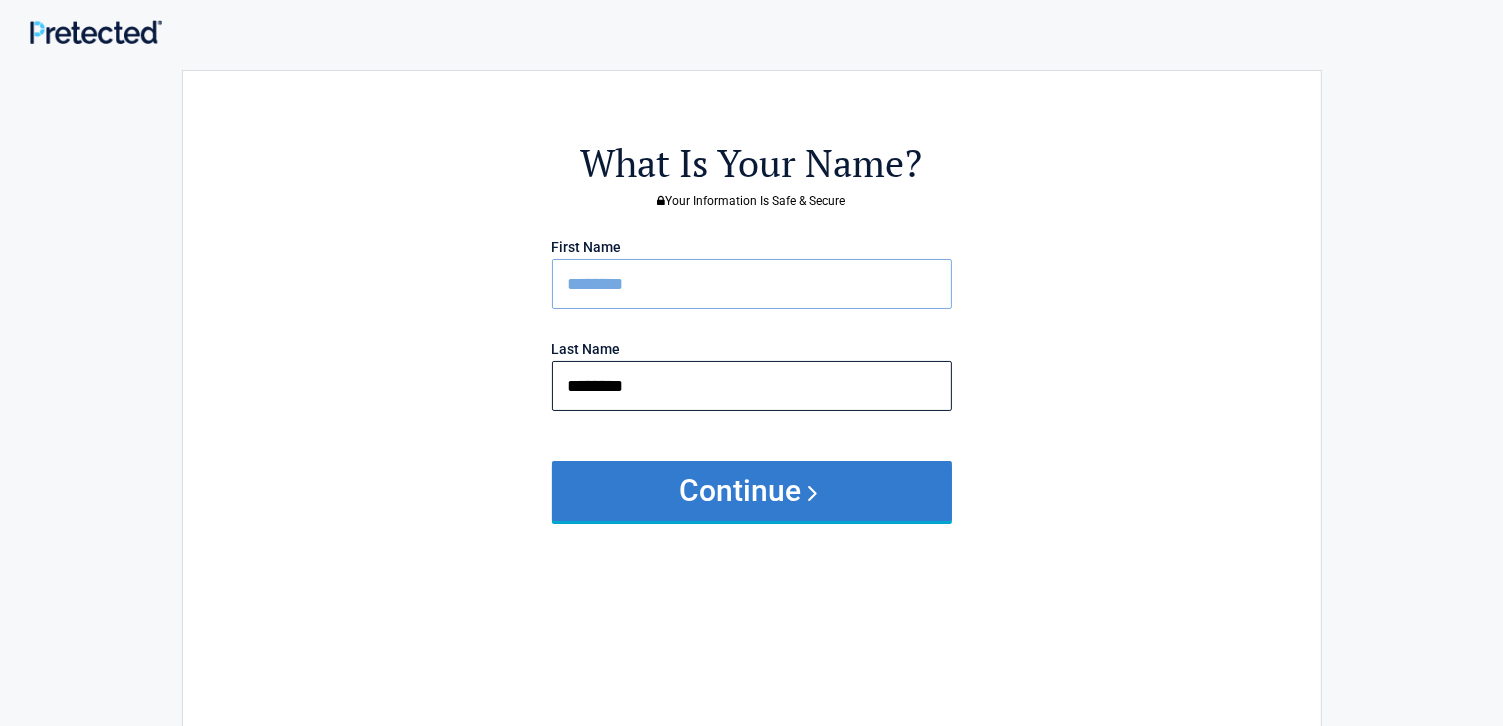 type on "********" 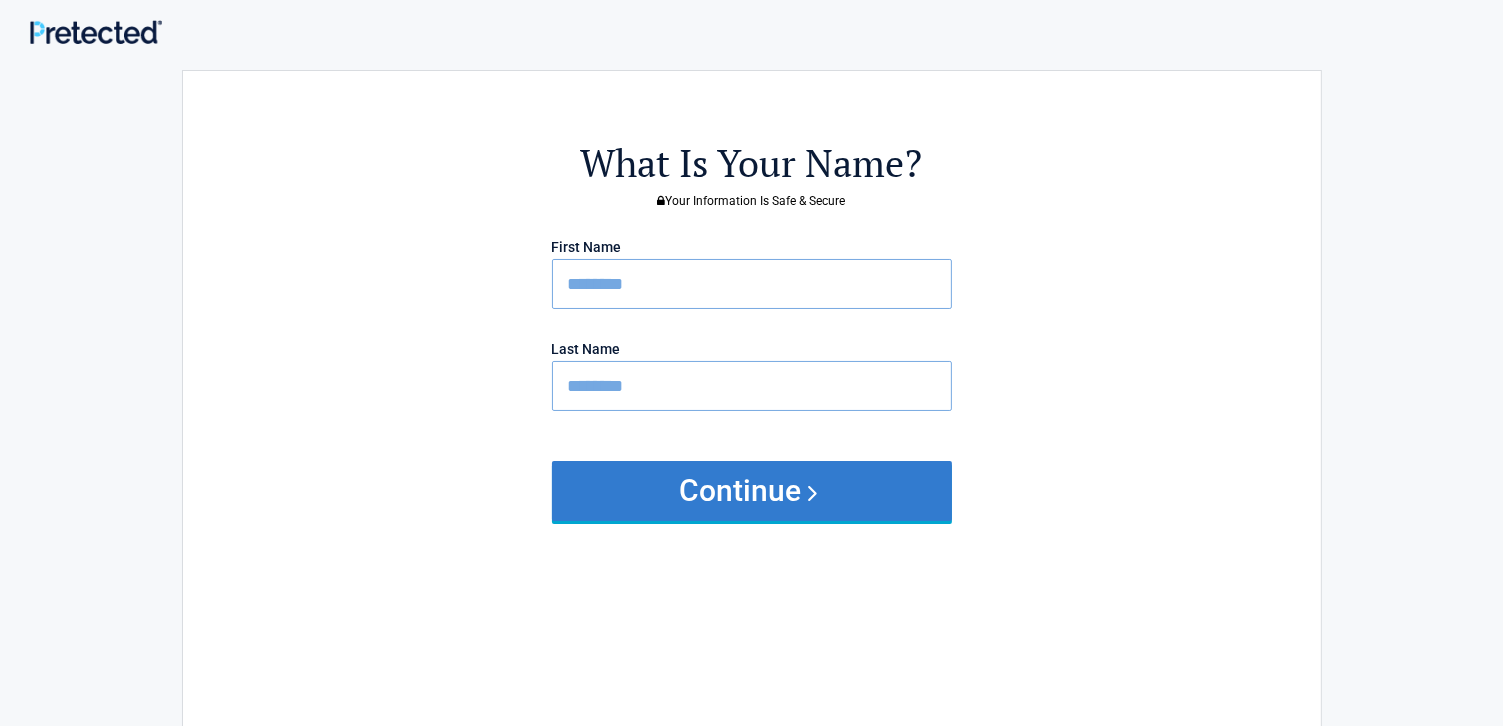 click on "Continue" at bounding box center (752, 491) 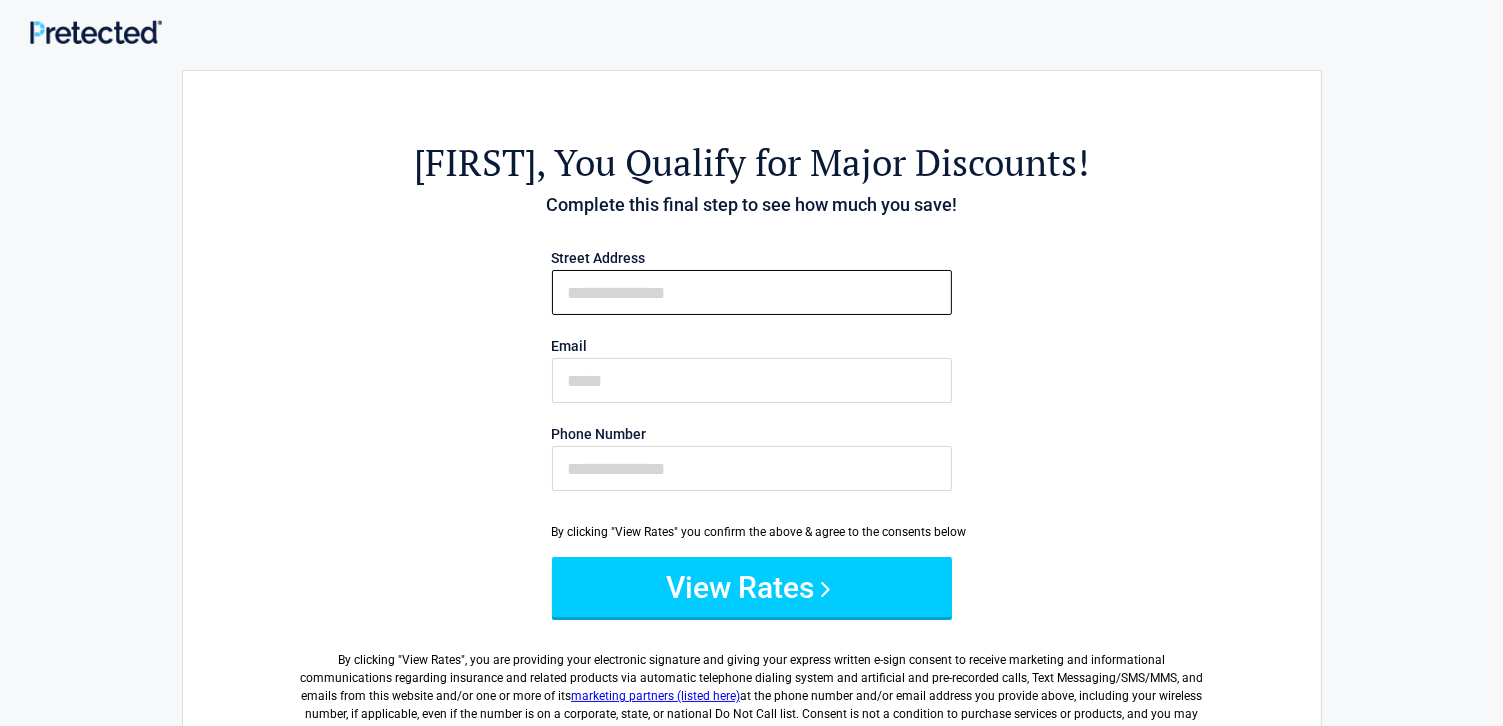 click on "First Name" at bounding box center (752, 292) 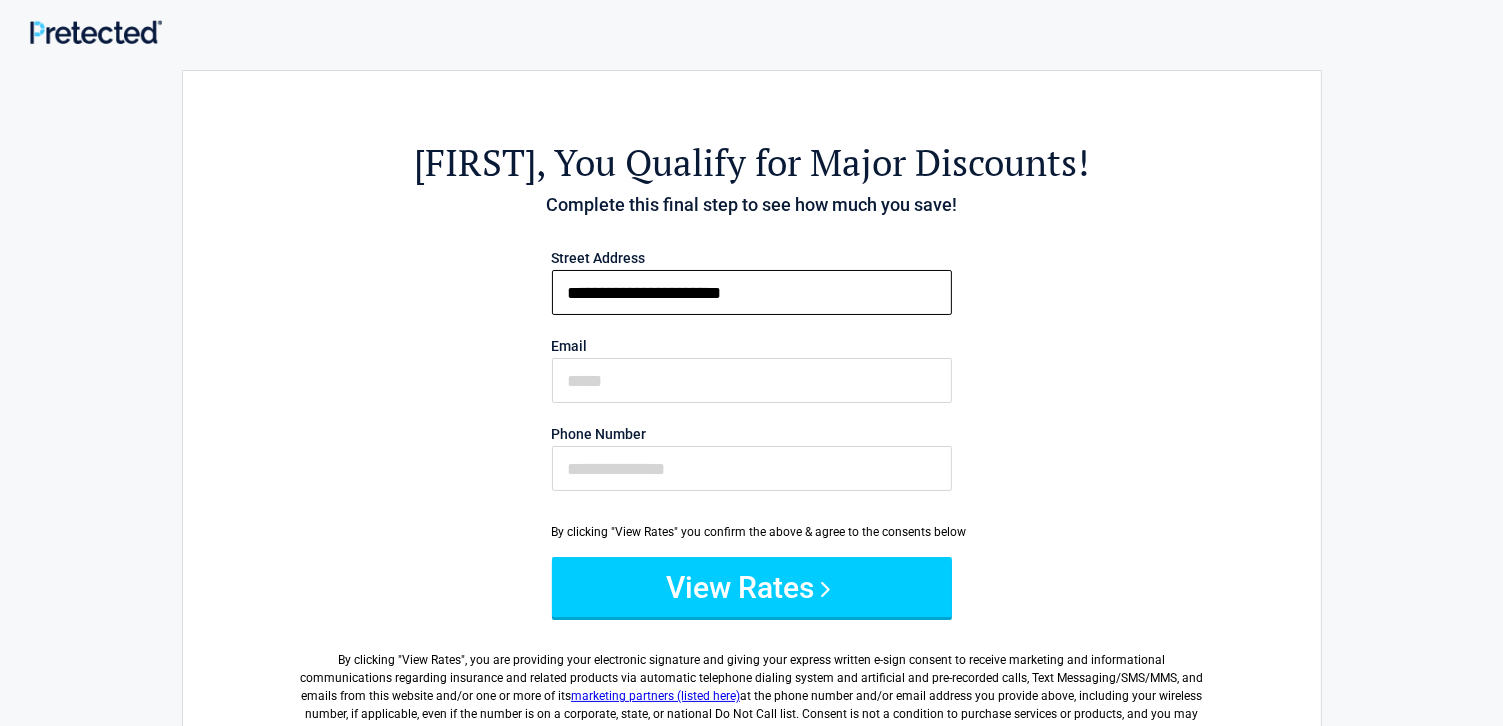 type on "**********" 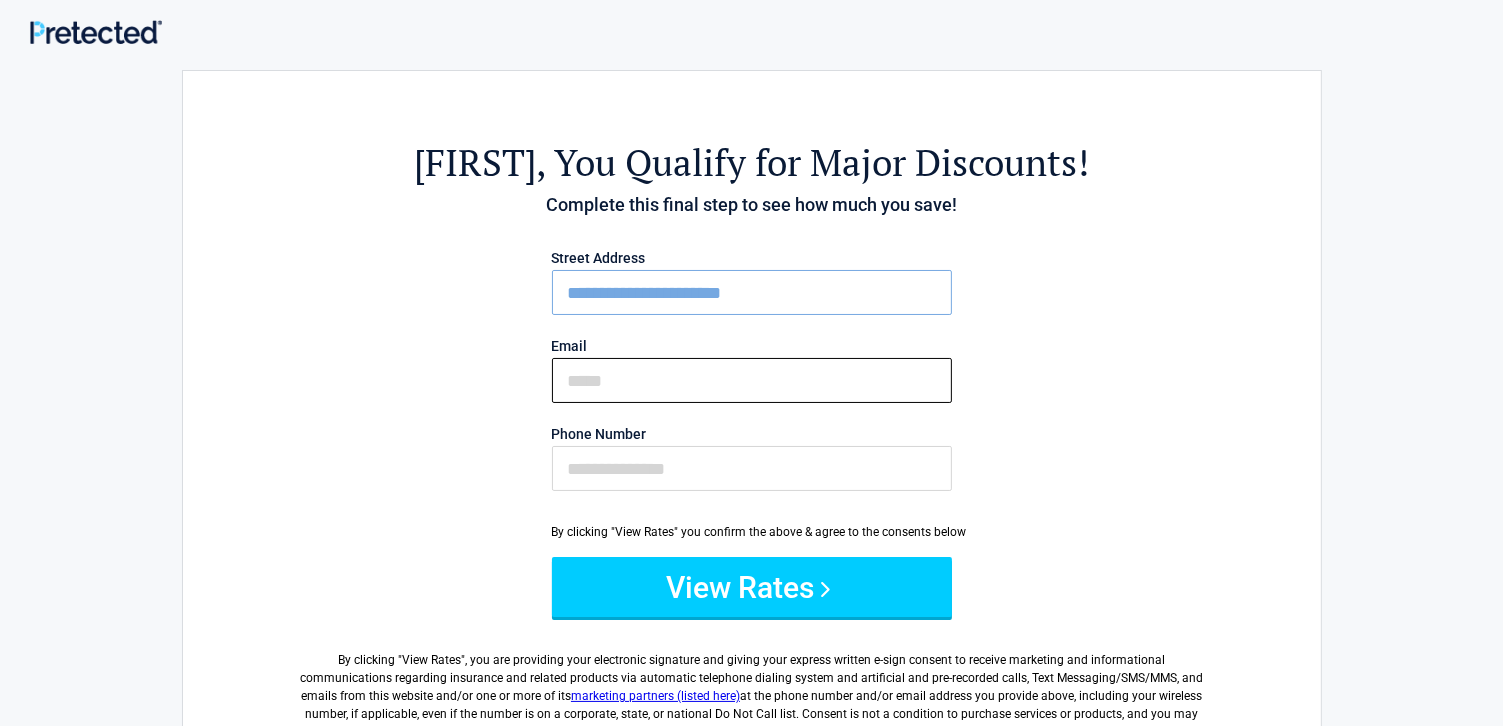 click on "Email" at bounding box center [752, 380] 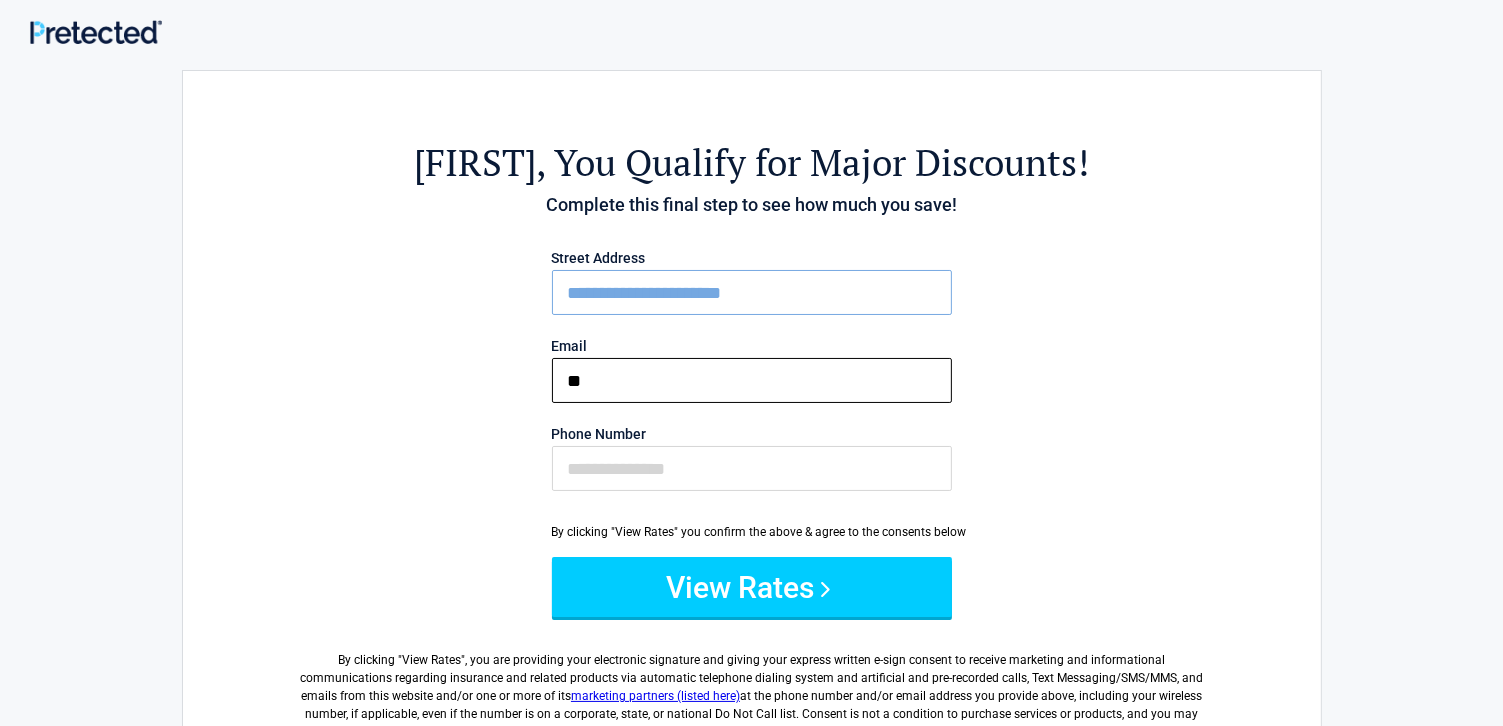 type on "*" 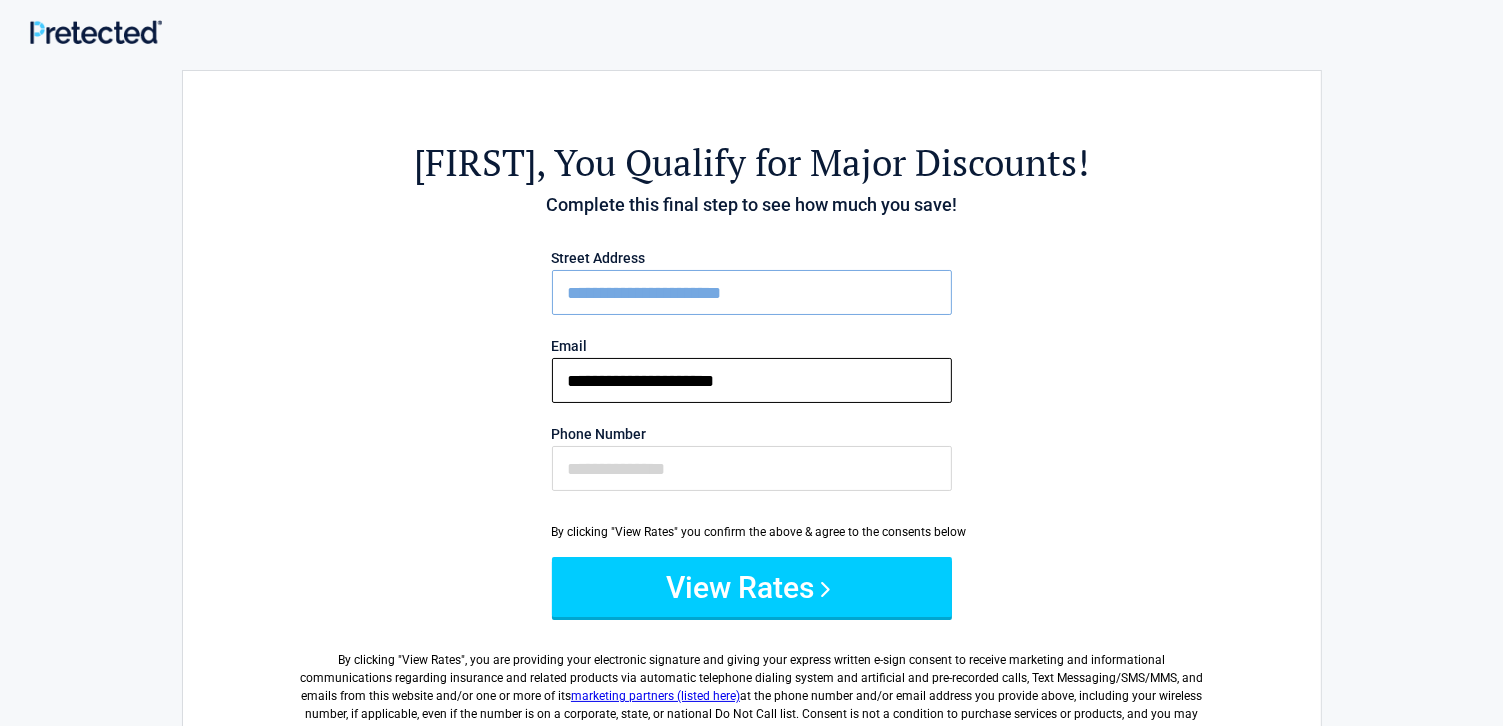 type on "**********" 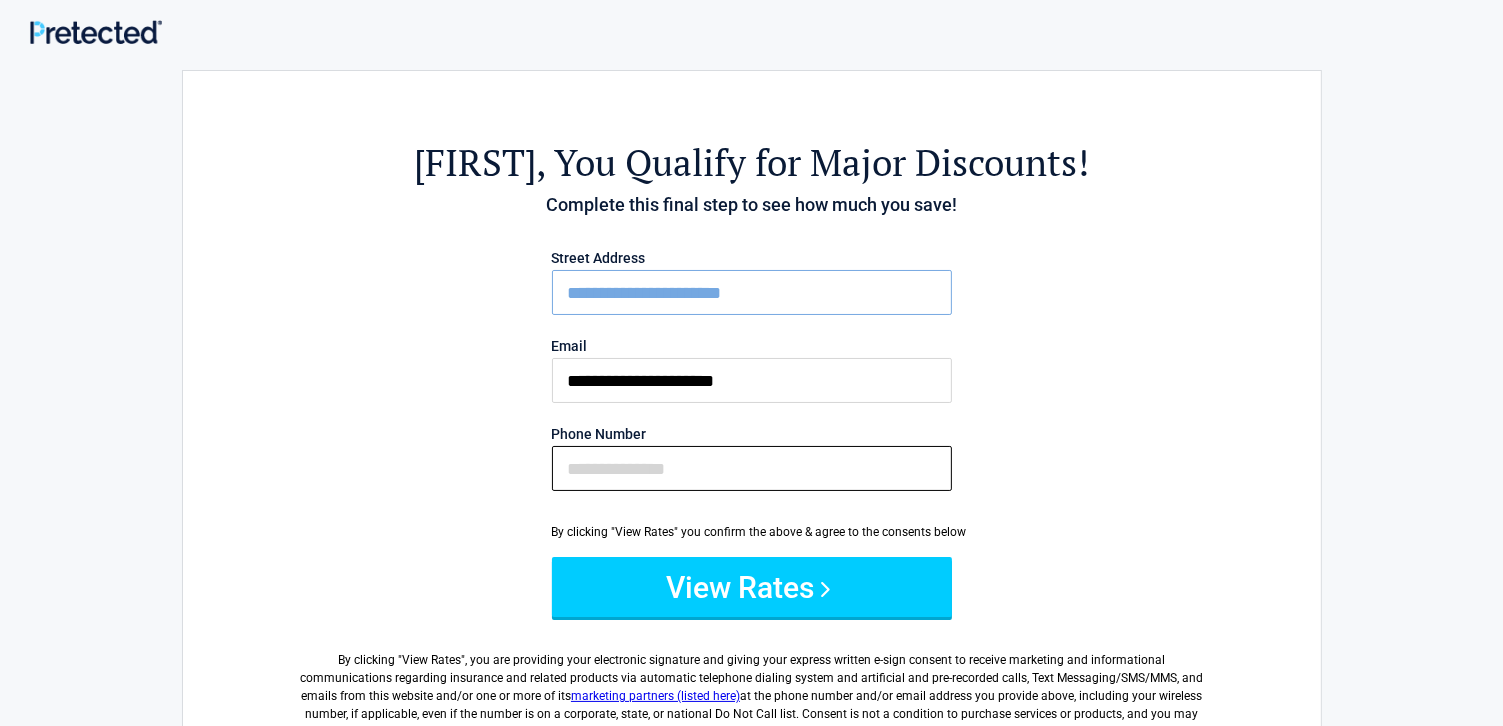 click on "Phone Number" at bounding box center [752, 468] 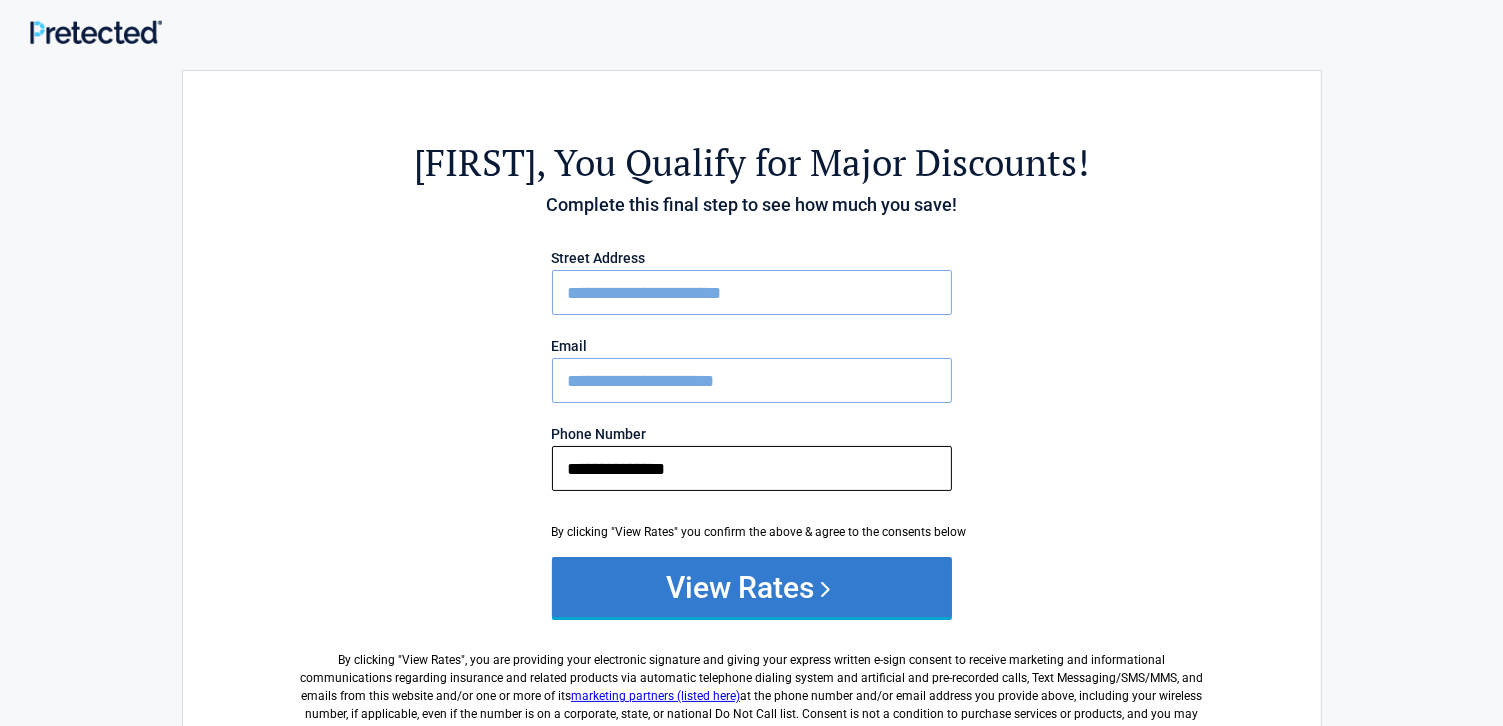 type on "**********" 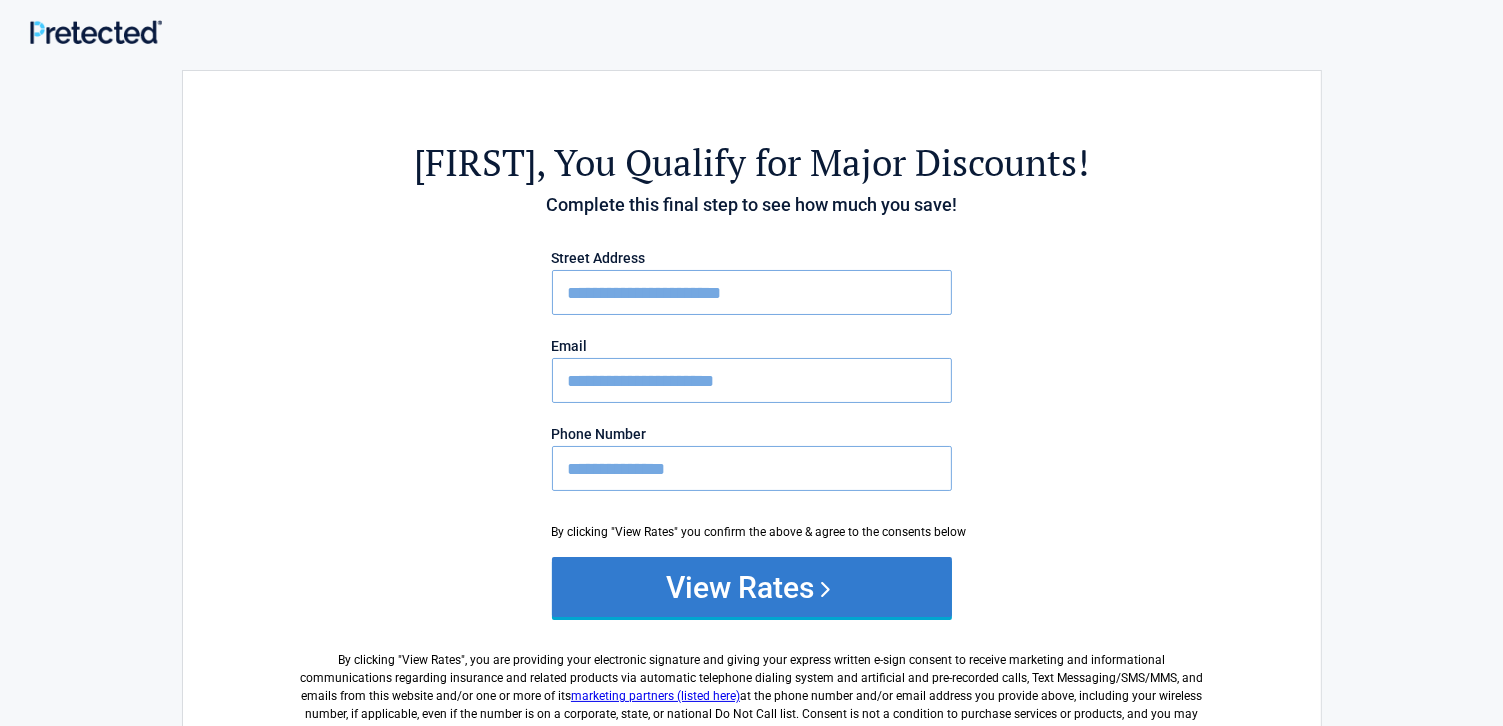 click on "View Rates" at bounding box center [752, 587] 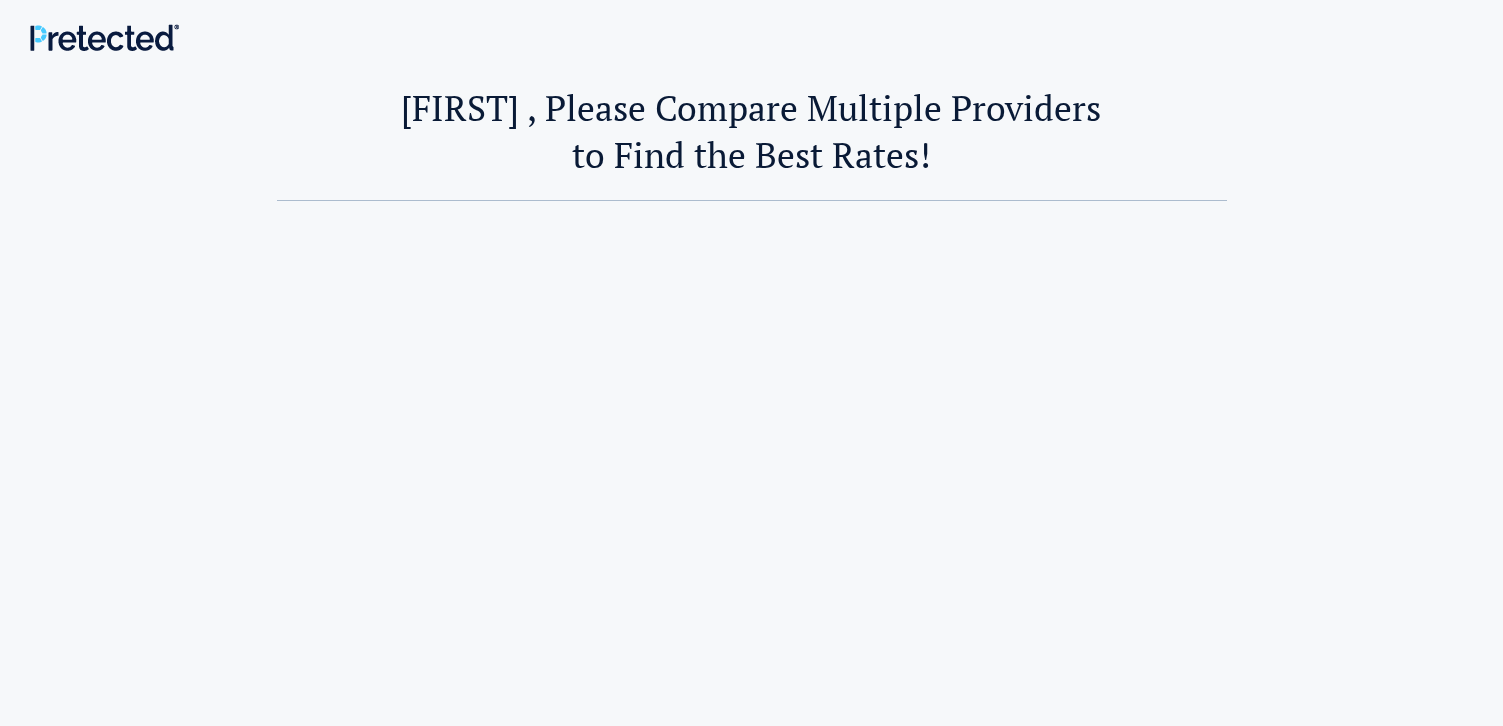 scroll, scrollTop: 0, scrollLeft: 0, axis: both 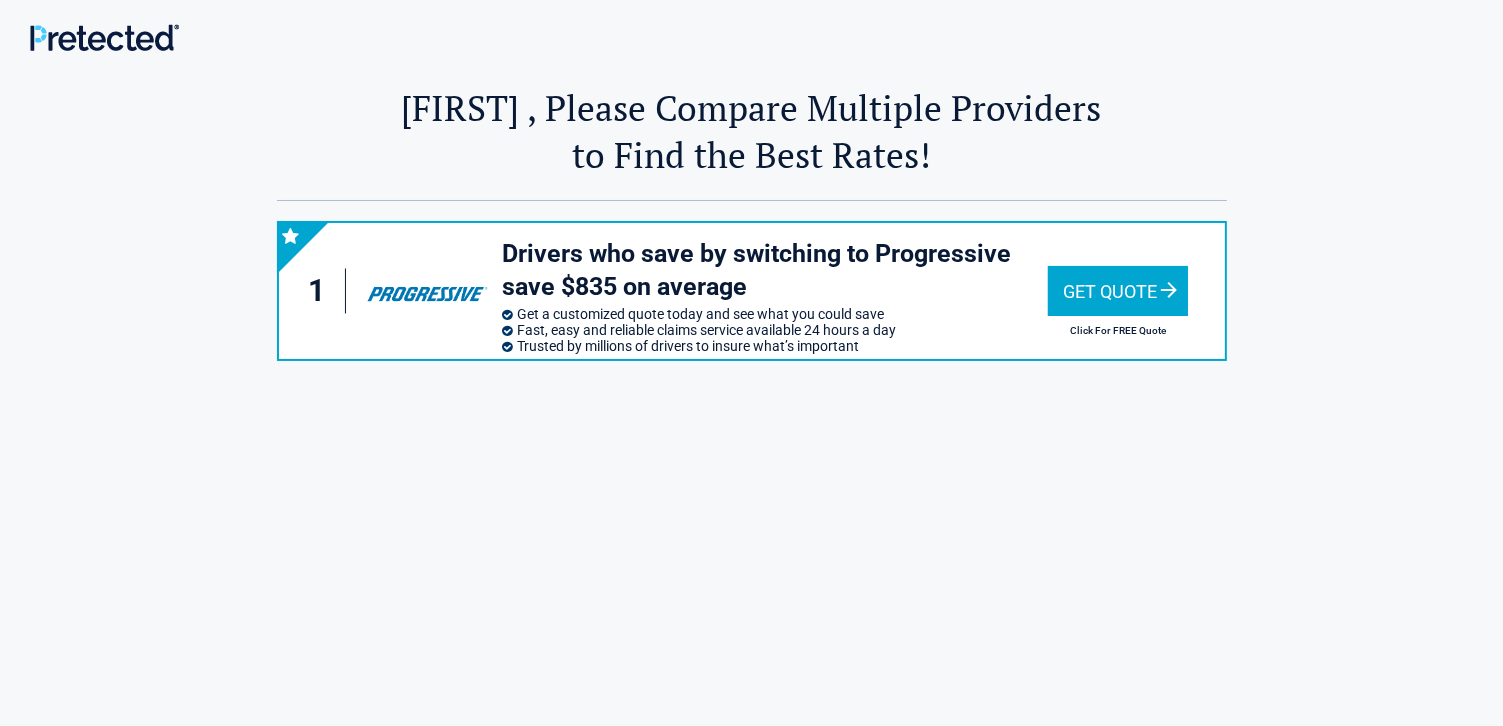 click on "Get Quote" at bounding box center (1118, 291) 